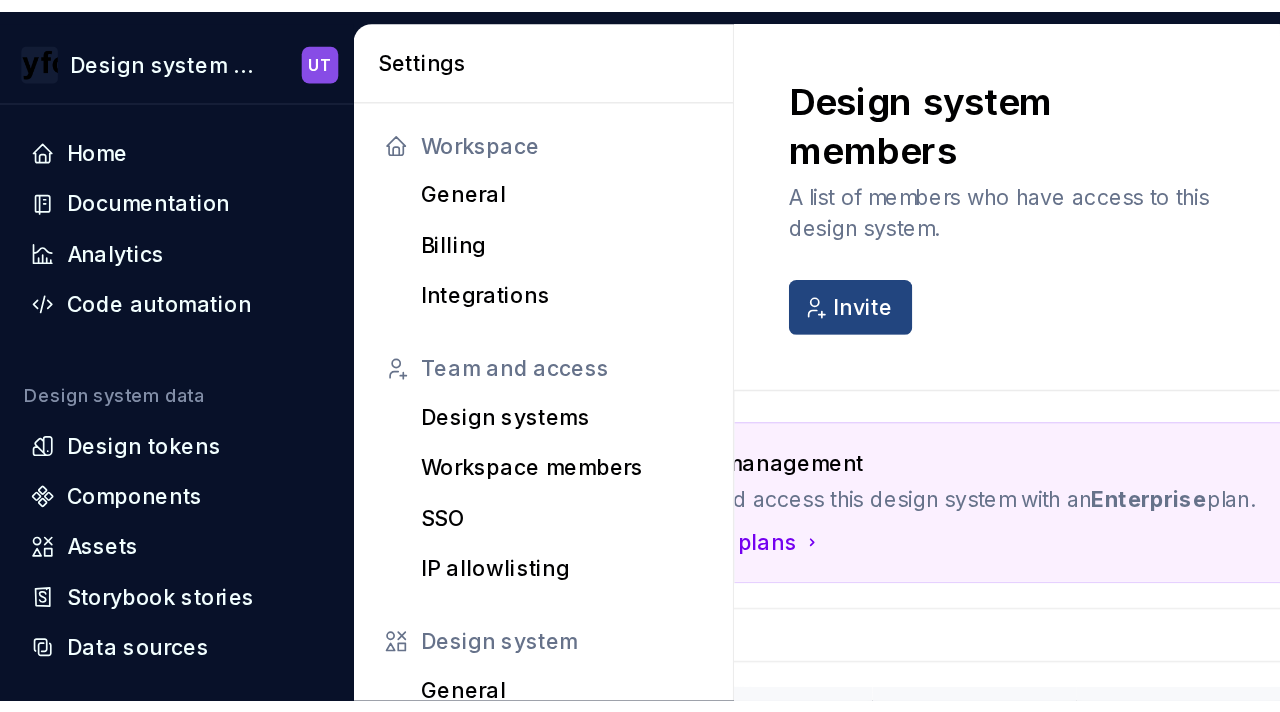 scroll, scrollTop: 0, scrollLeft: 0, axis: both 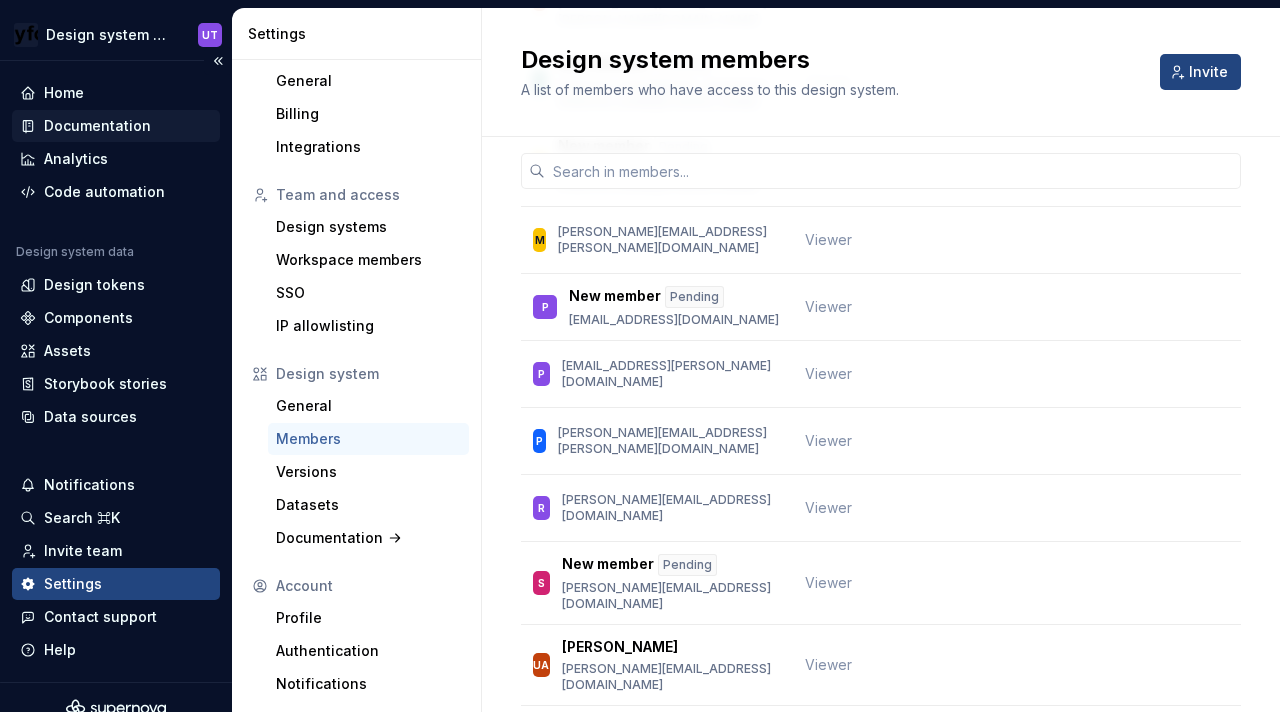 click on "Documentation" at bounding box center [116, 126] 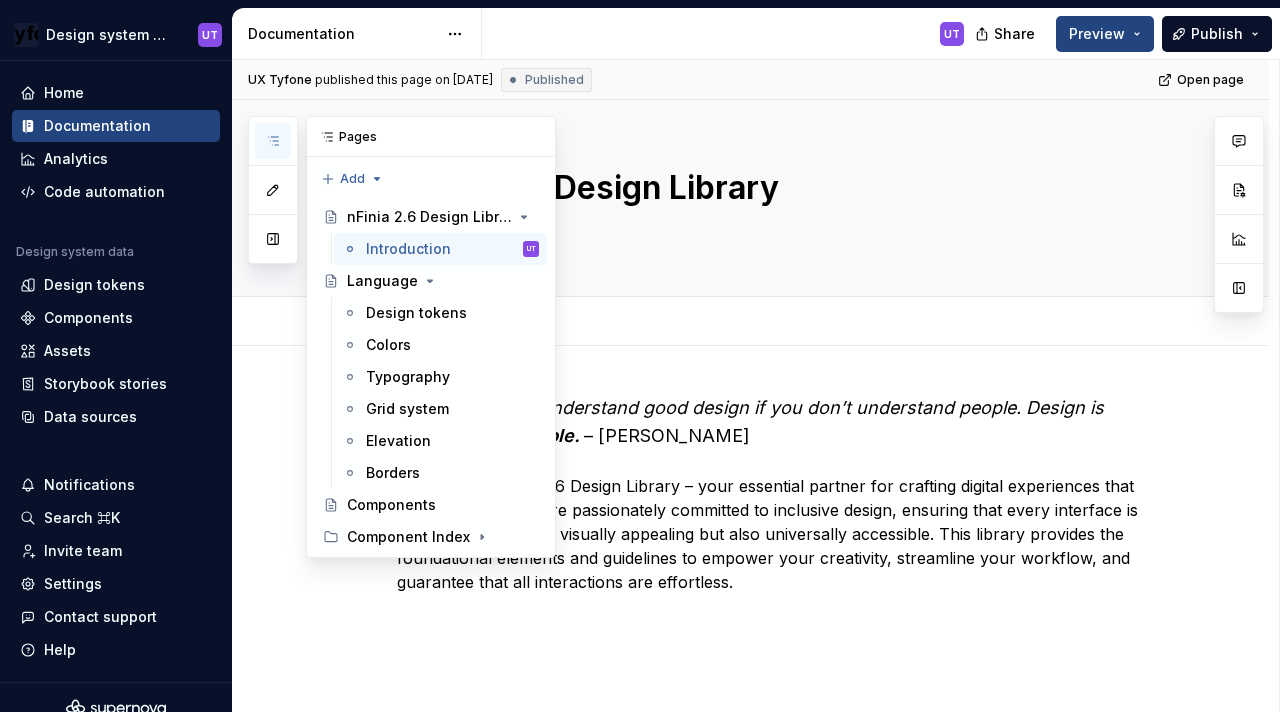 click 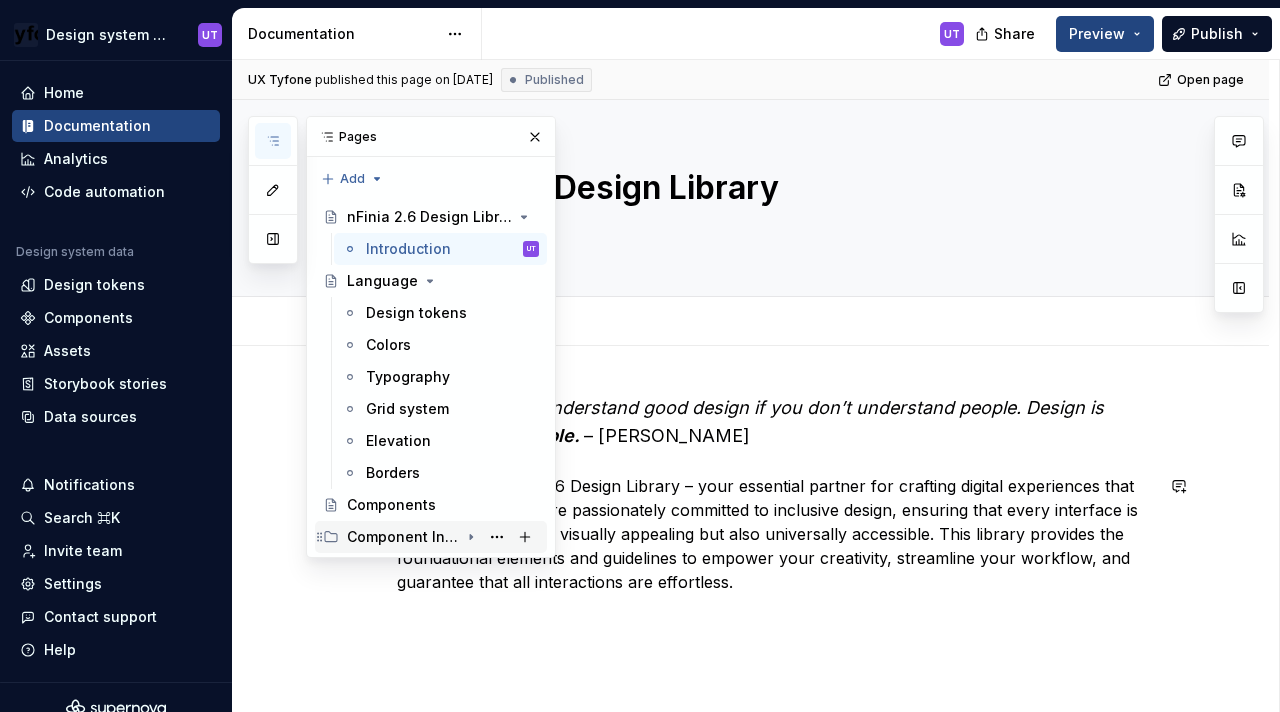 click 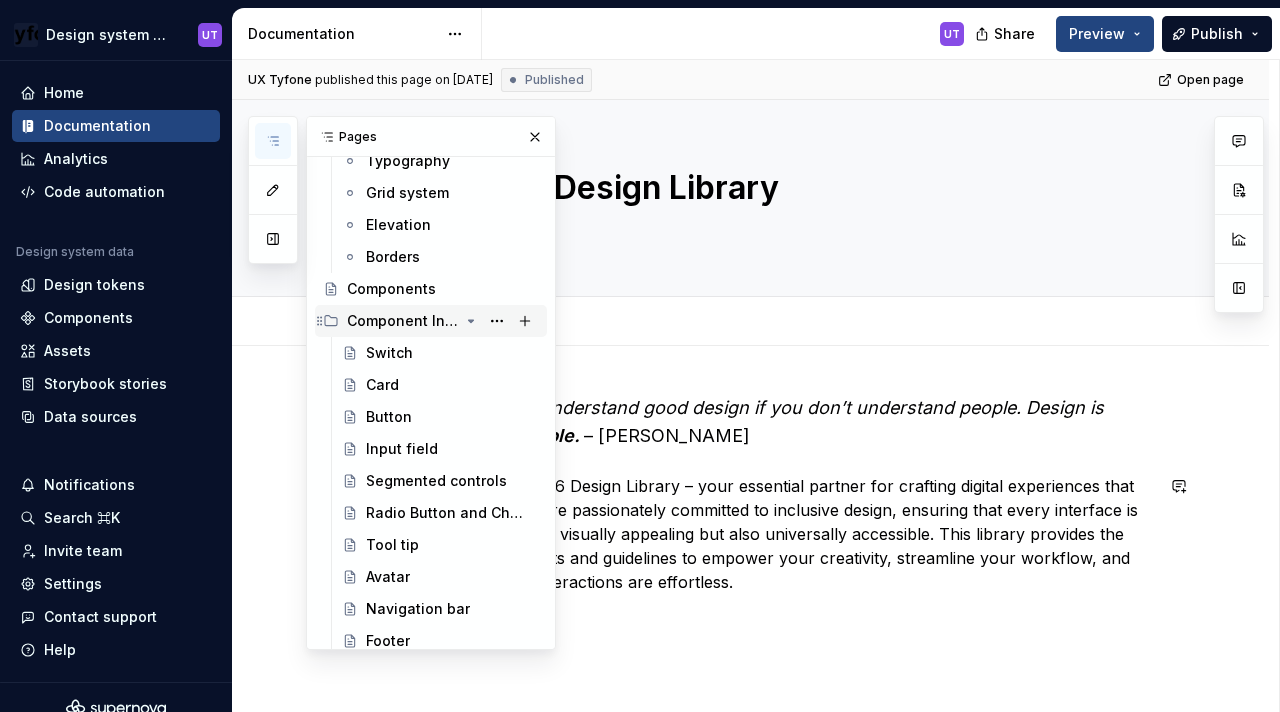 scroll, scrollTop: 225, scrollLeft: 0, axis: vertical 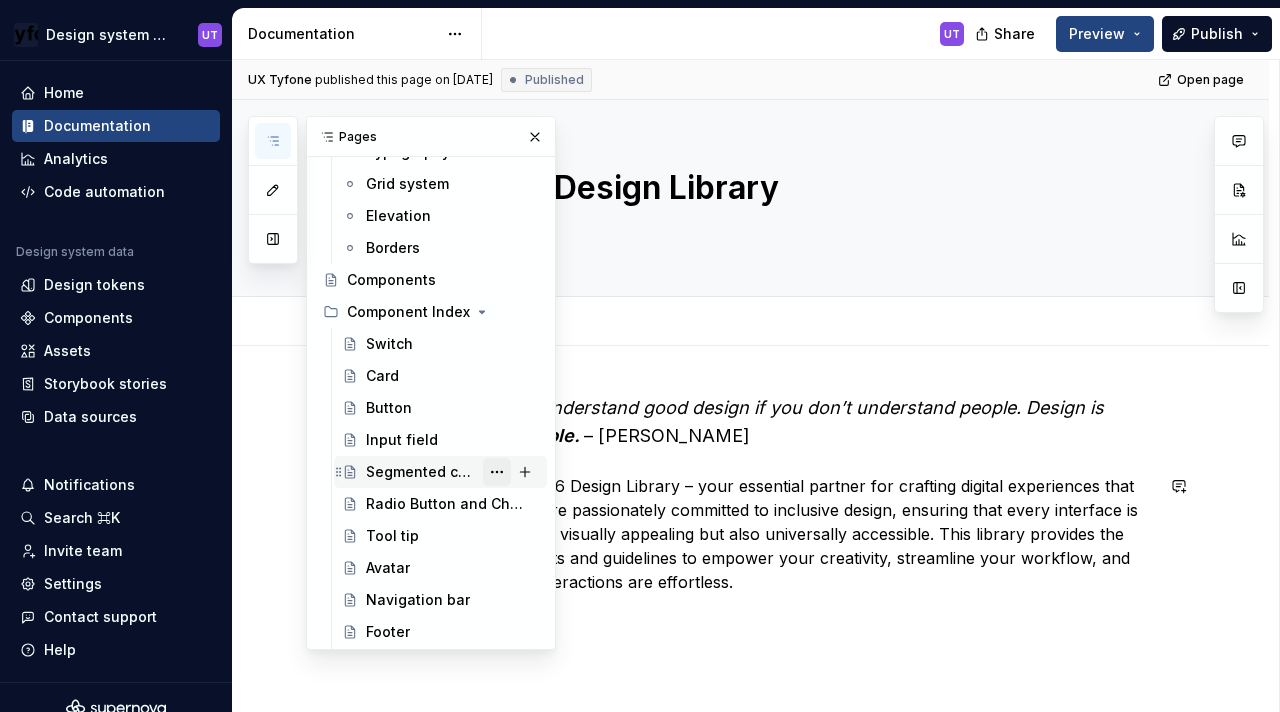 click at bounding box center [497, 472] 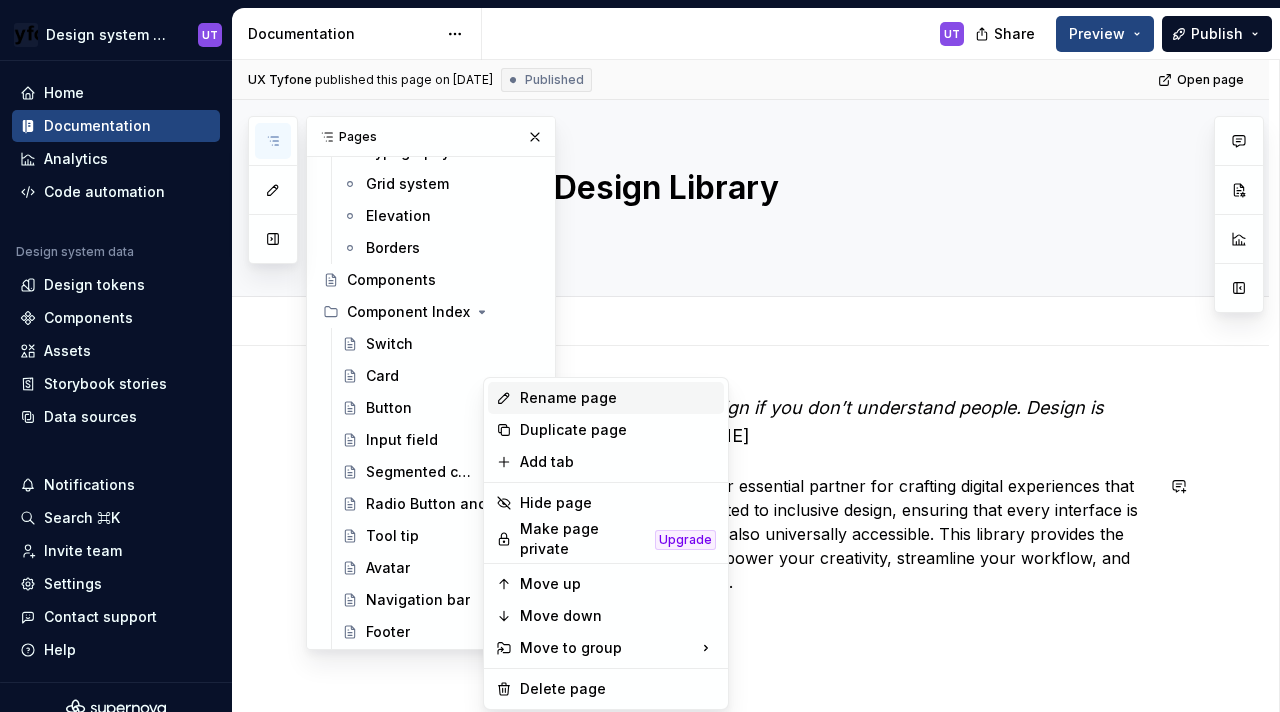 click on "Rename page" at bounding box center (618, 398) 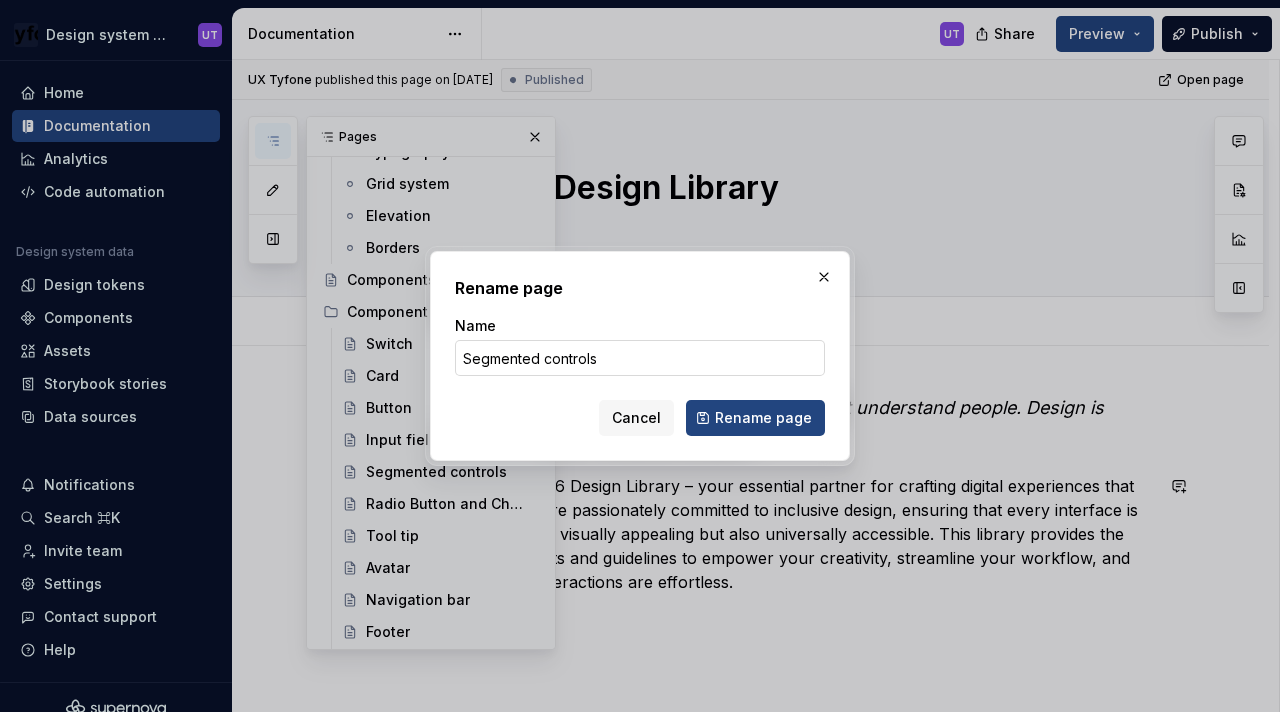 click on "Segmented controls" at bounding box center (640, 358) 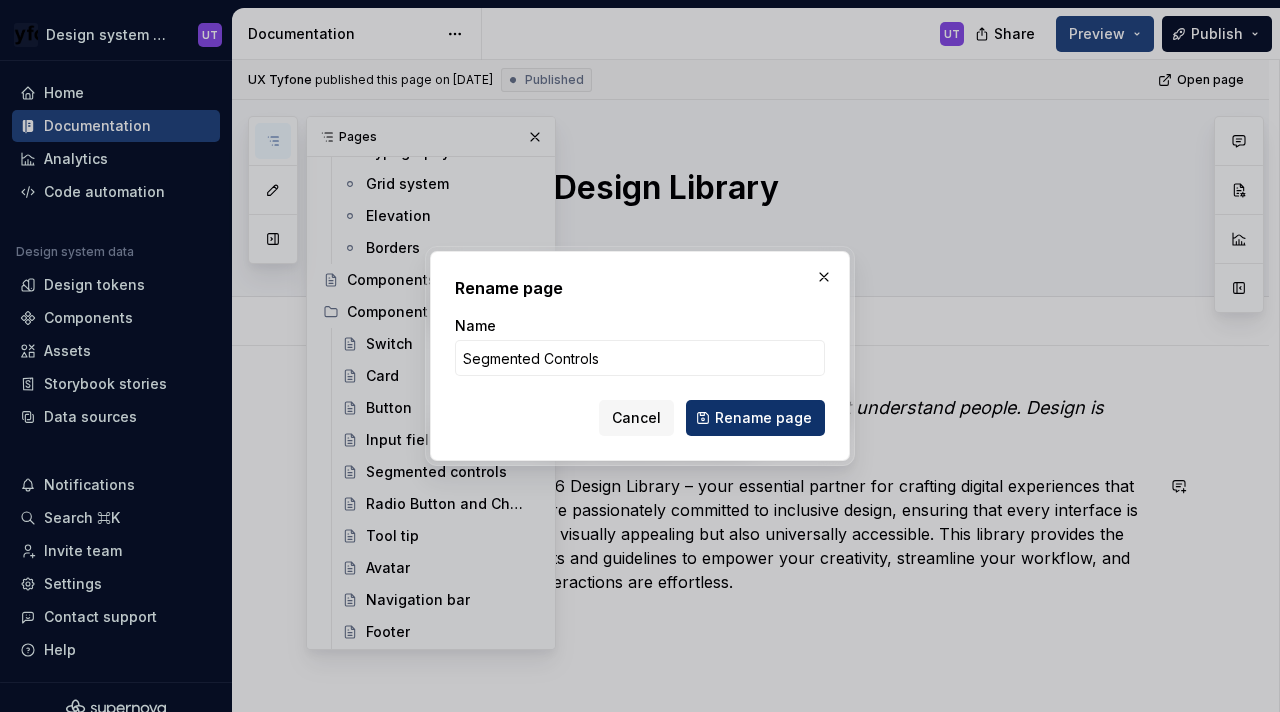 type on "Segmented Controls" 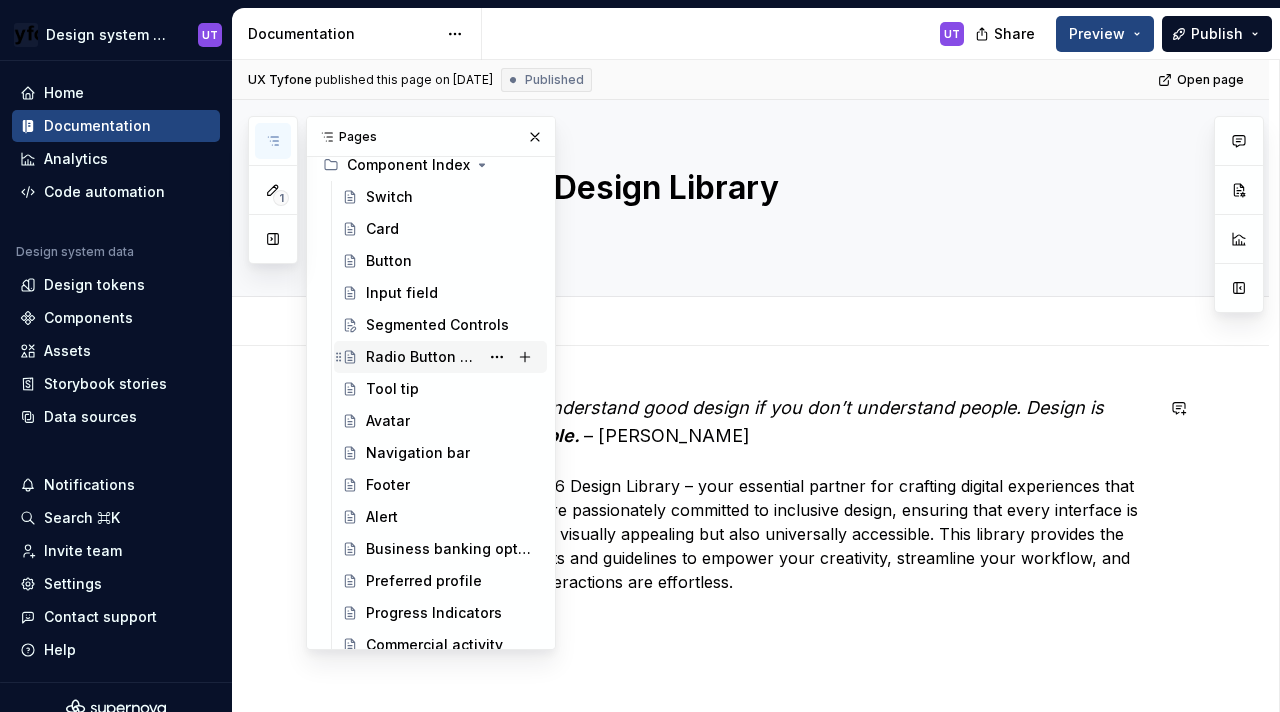 scroll, scrollTop: 385, scrollLeft: 0, axis: vertical 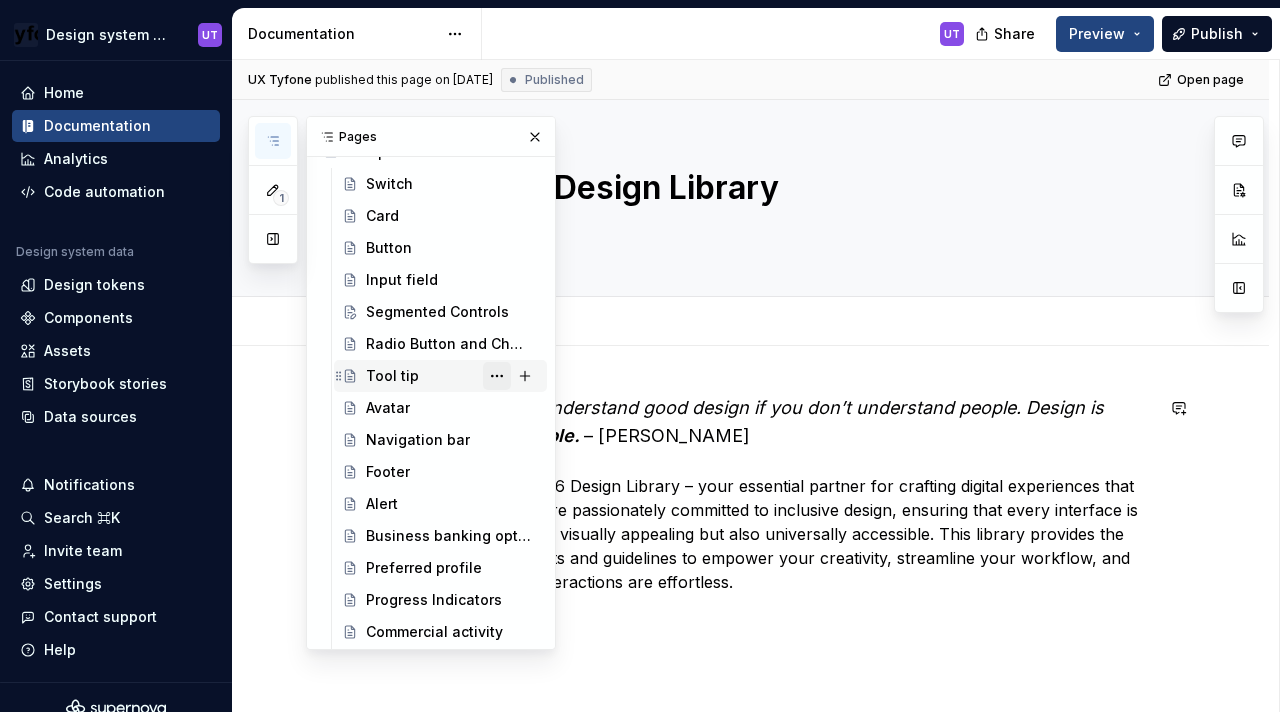 click at bounding box center (497, 376) 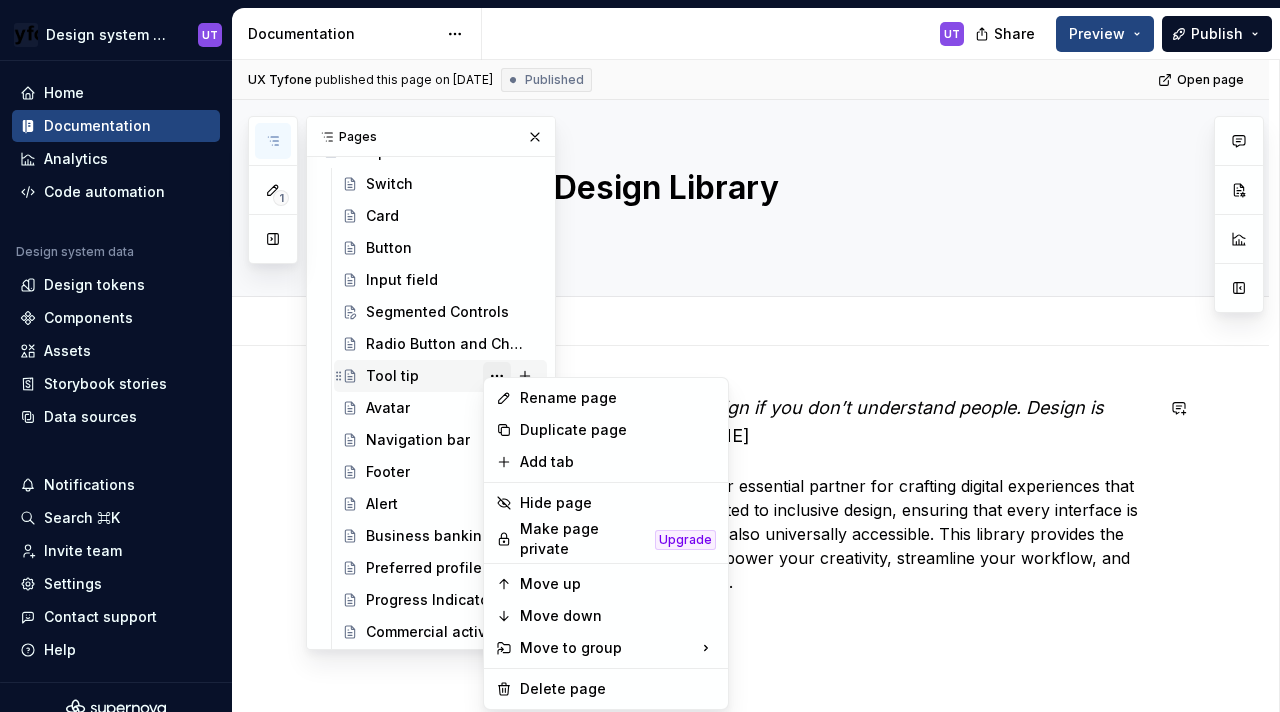 type on "*" 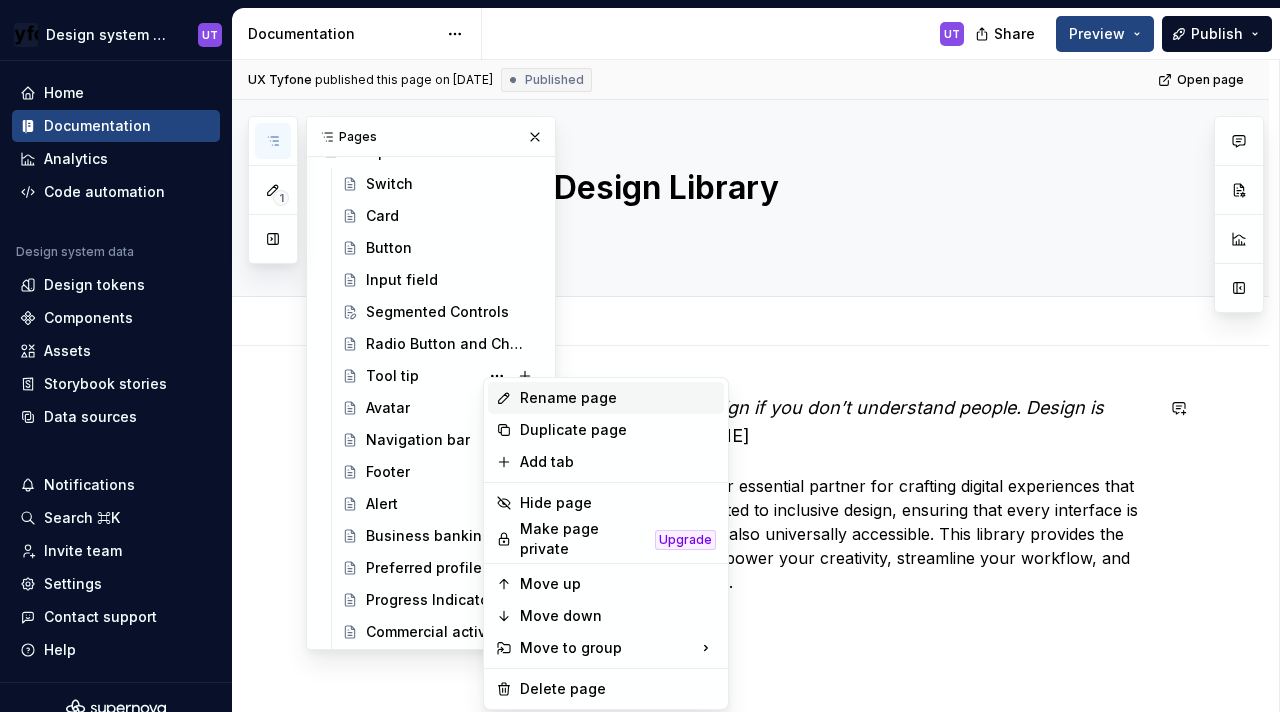 click on "Rename page" at bounding box center (606, 398) 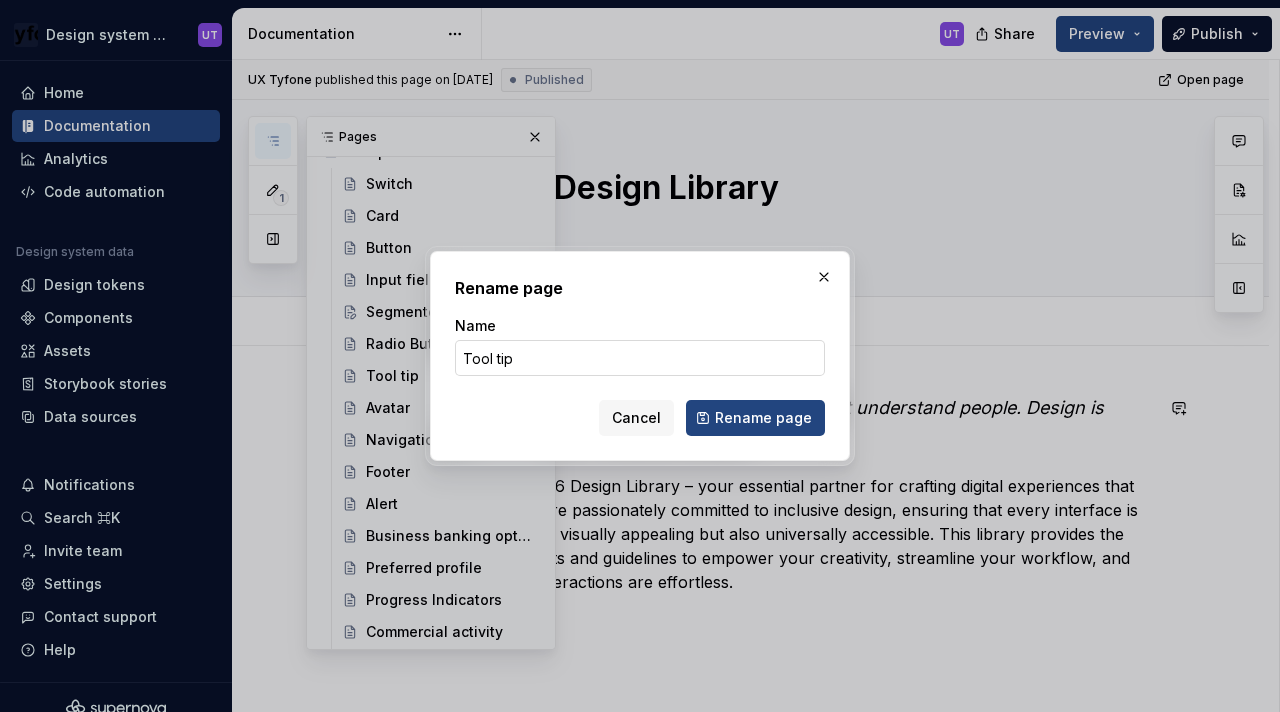 click on "Tool tip" at bounding box center (640, 358) 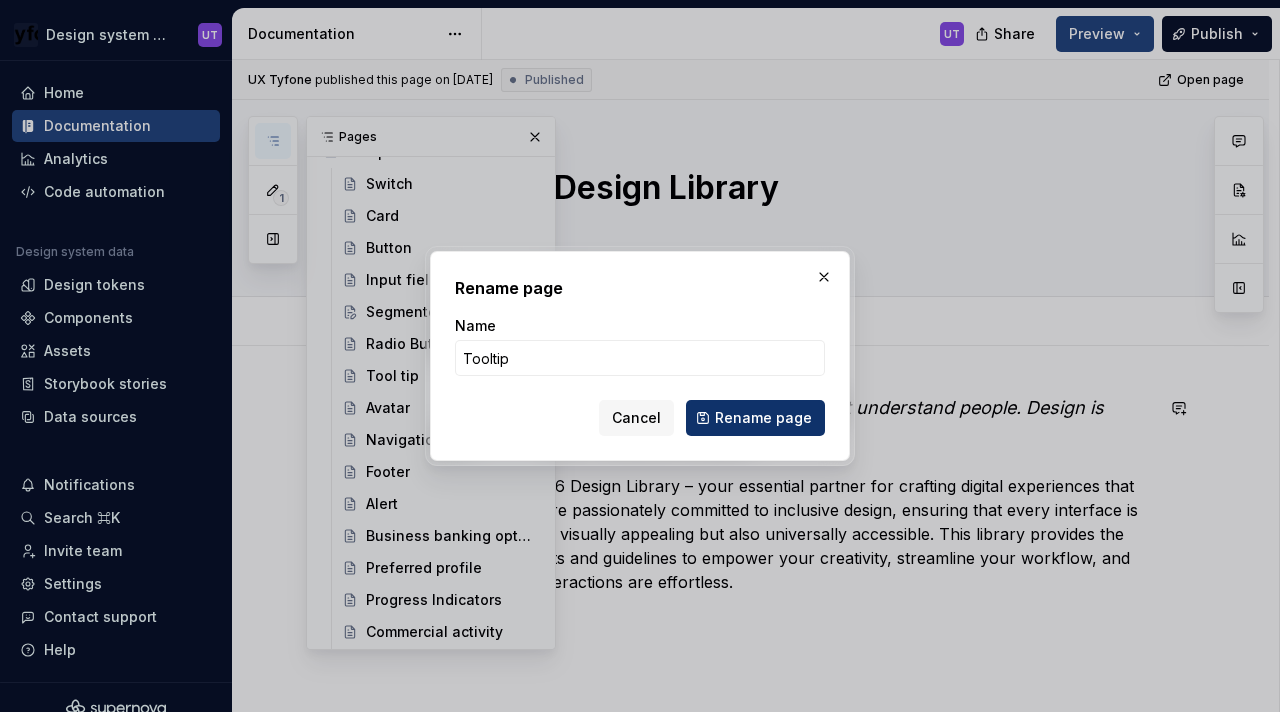 type on "Tooltip" 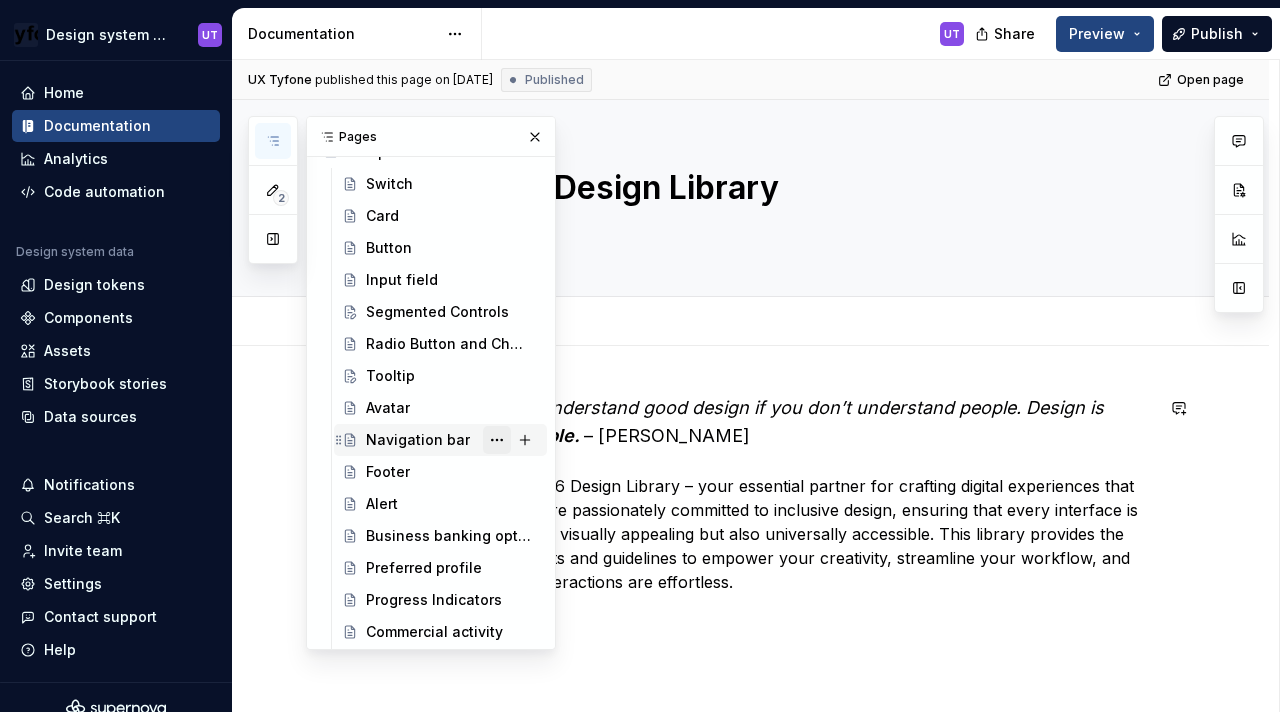 click at bounding box center [497, 440] 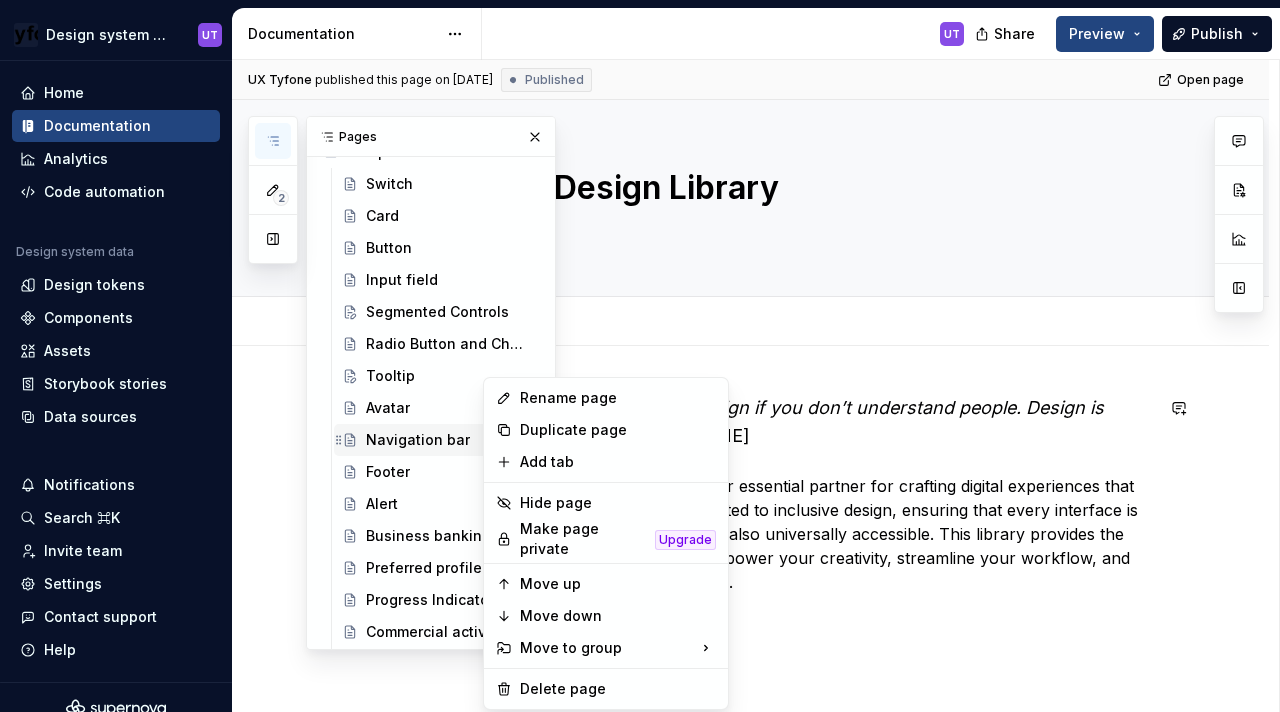 type on "*" 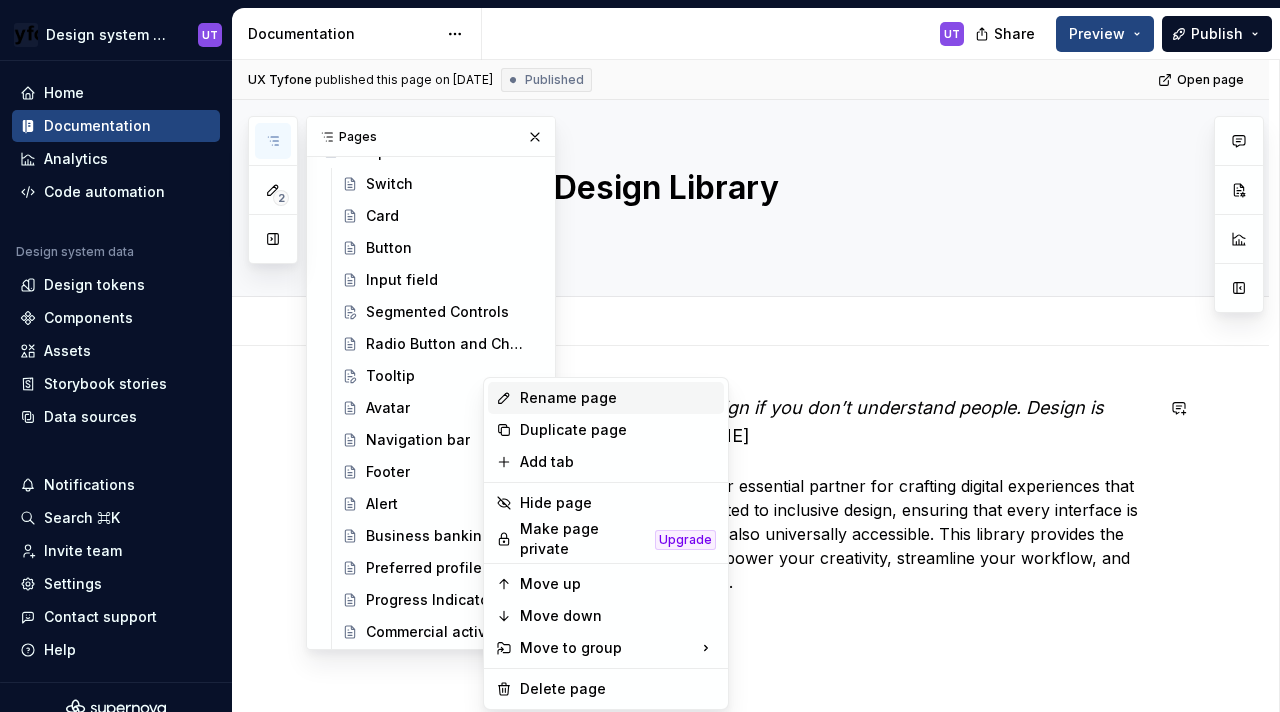 click on "Rename page" at bounding box center (618, 398) 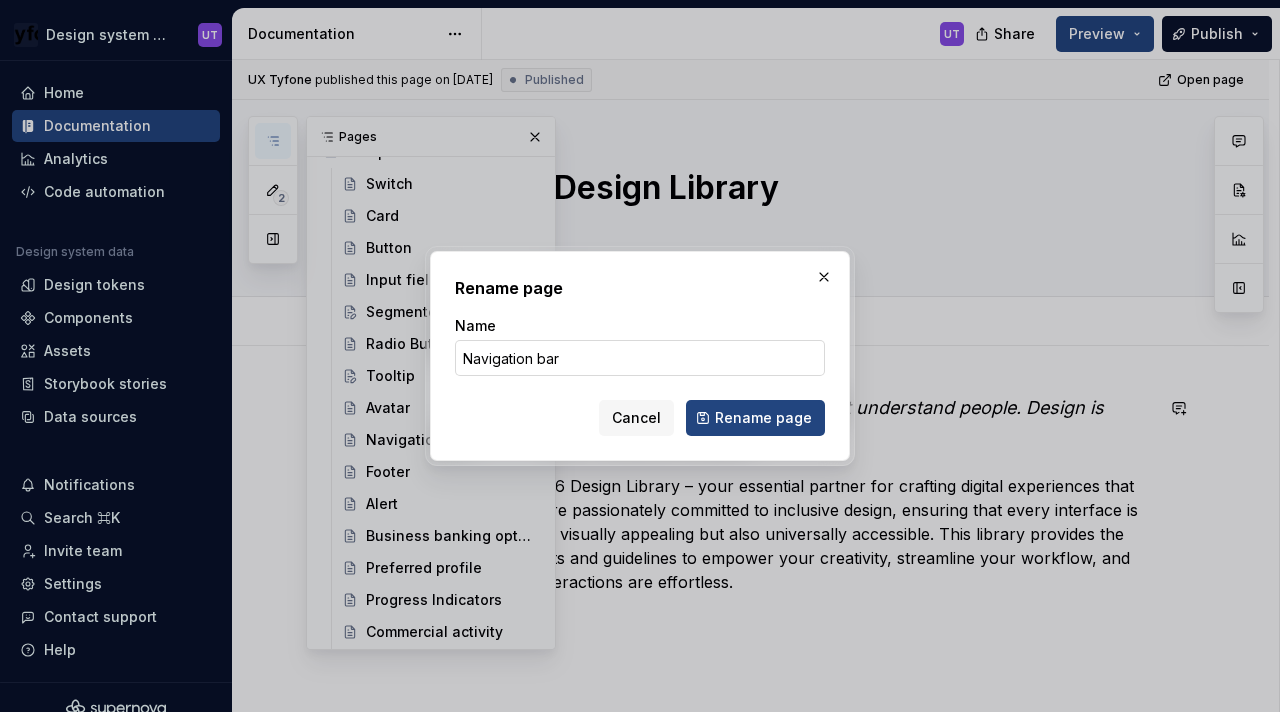 click on "Navigation bar" at bounding box center (640, 358) 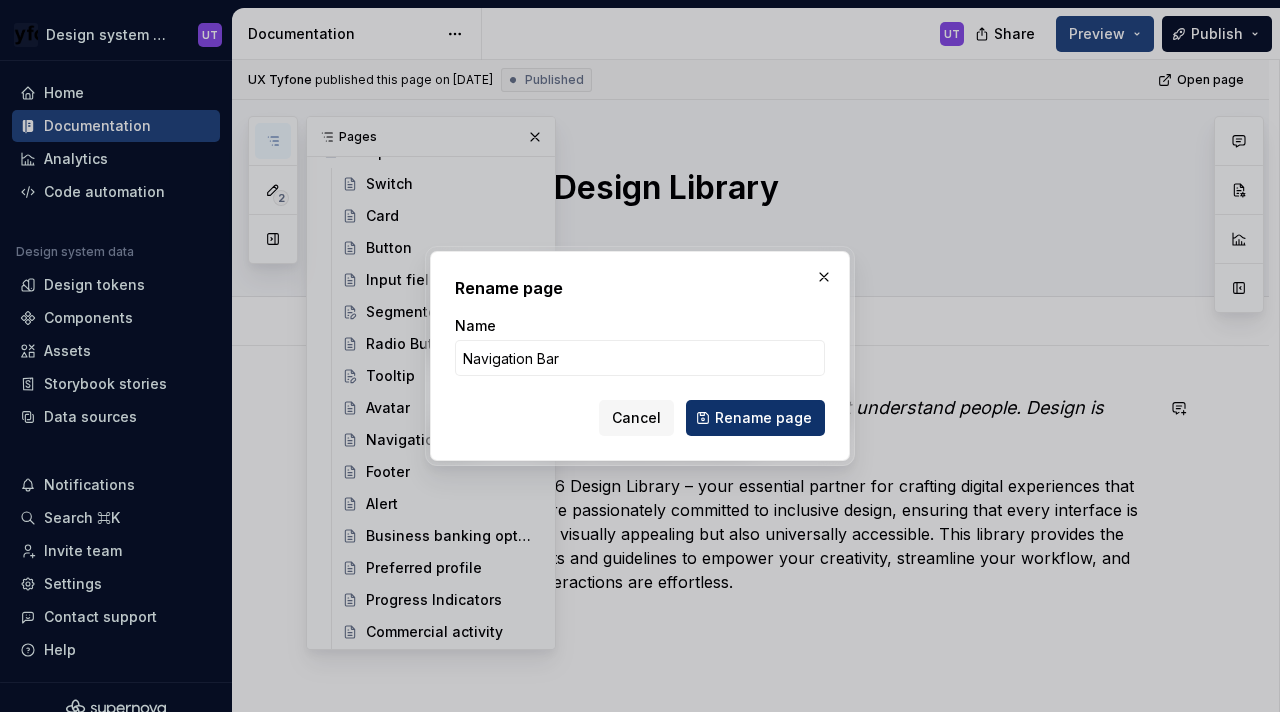 type on "Navigation Bar" 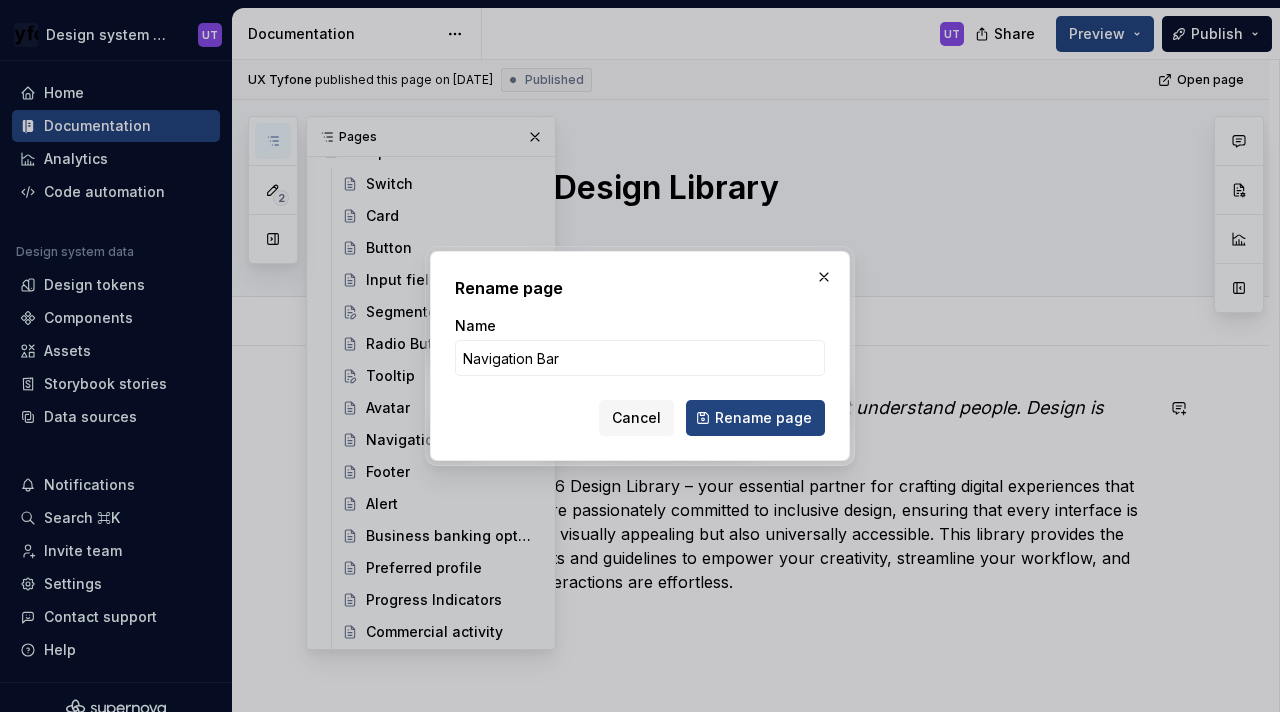 click on "Rename page" at bounding box center [763, 418] 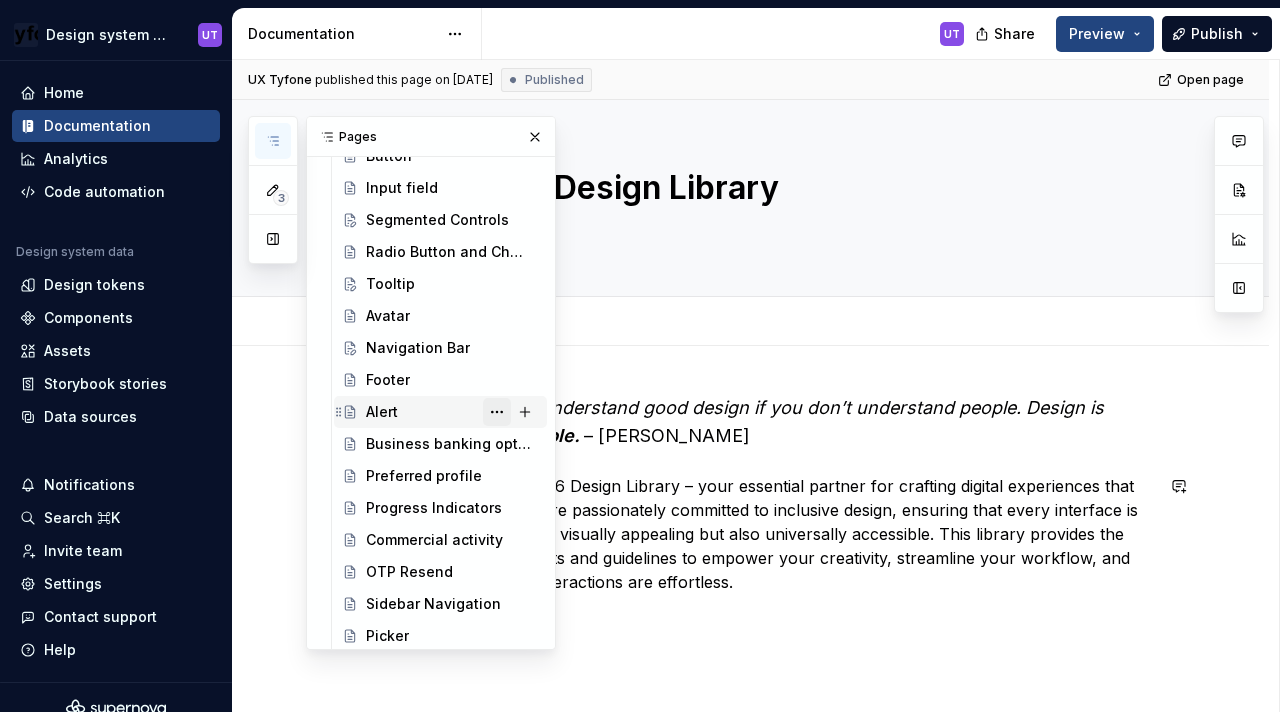 scroll, scrollTop: 488, scrollLeft: 0, axis: vertical 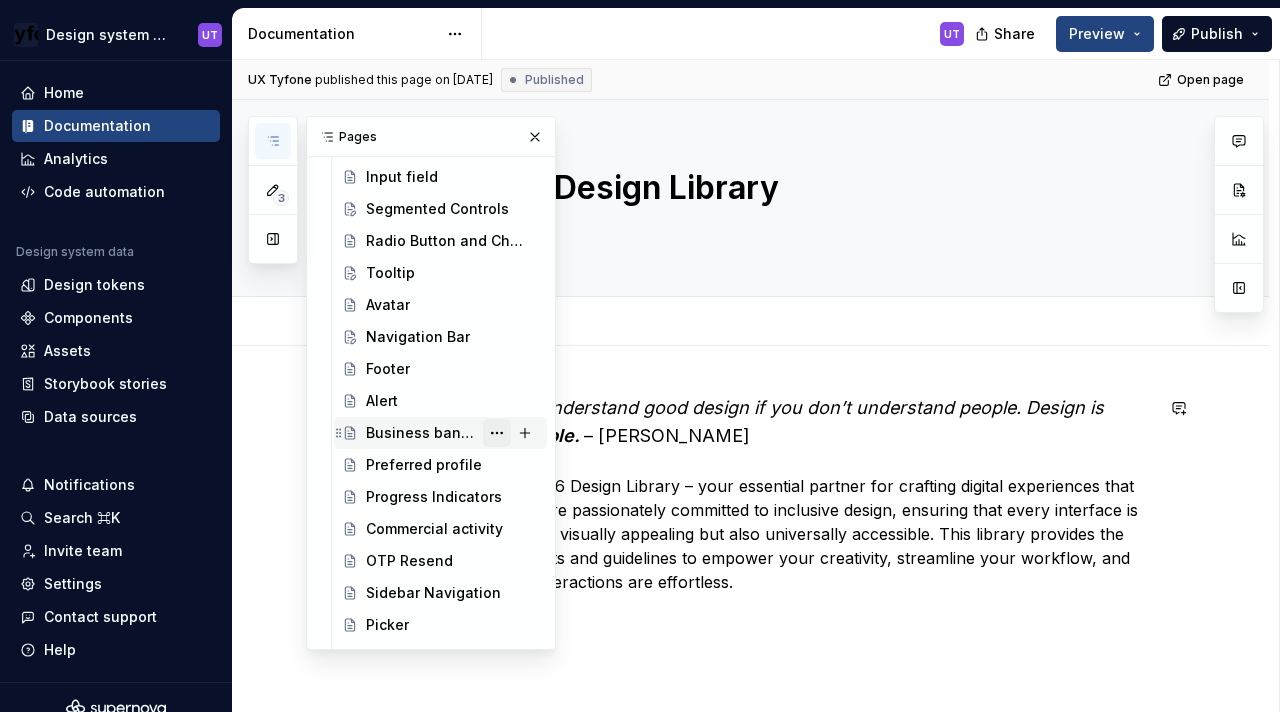 click at bounding box center [497, 433] 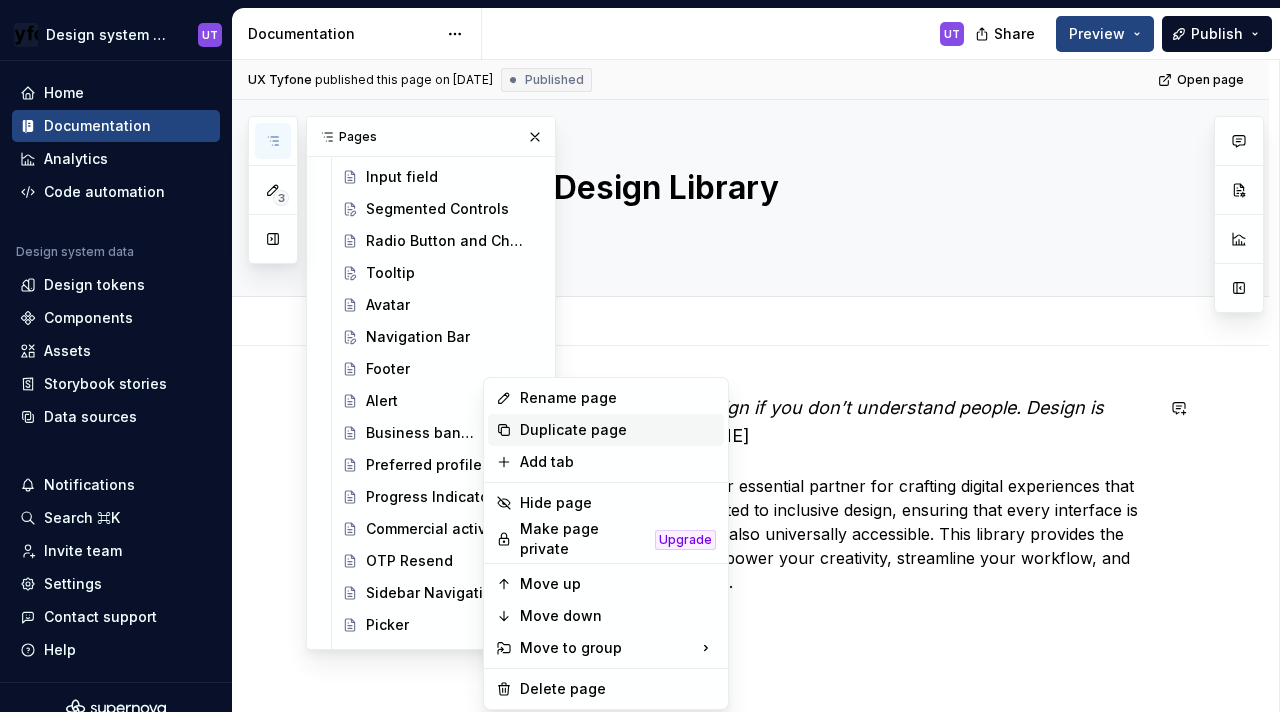 type on "*" 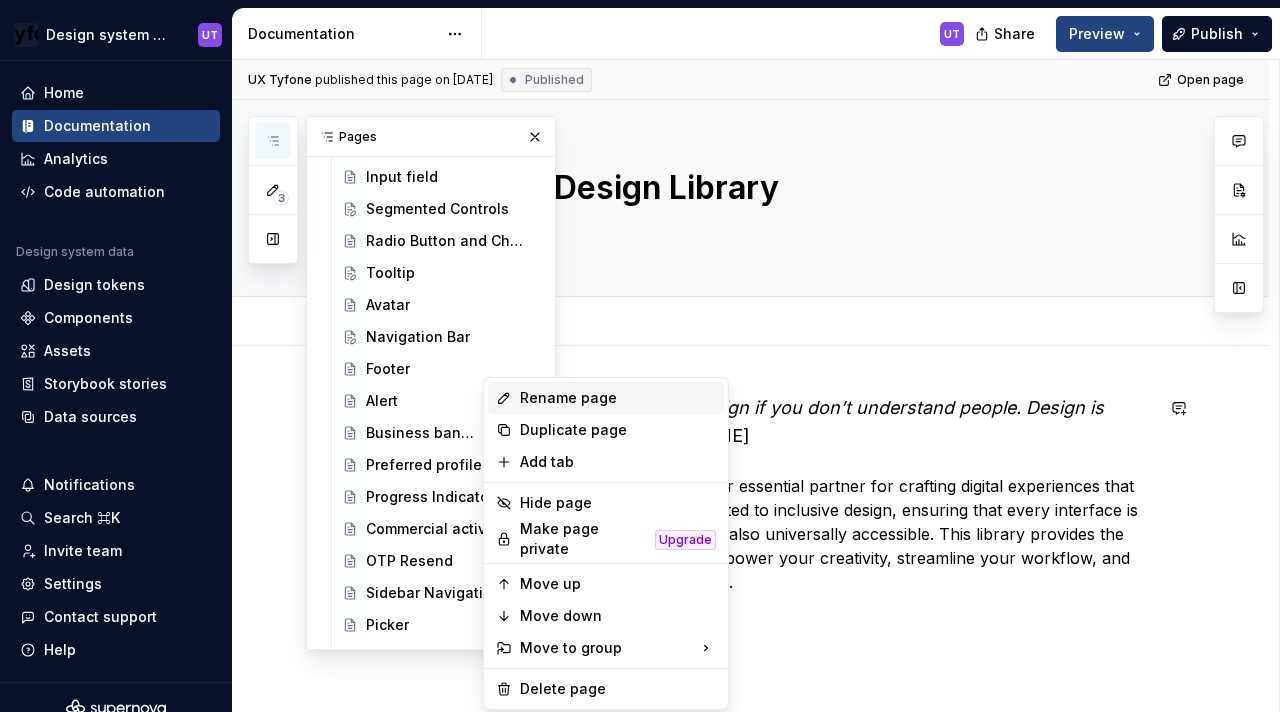 click on "Rename page" at bounding box center (606, 398) 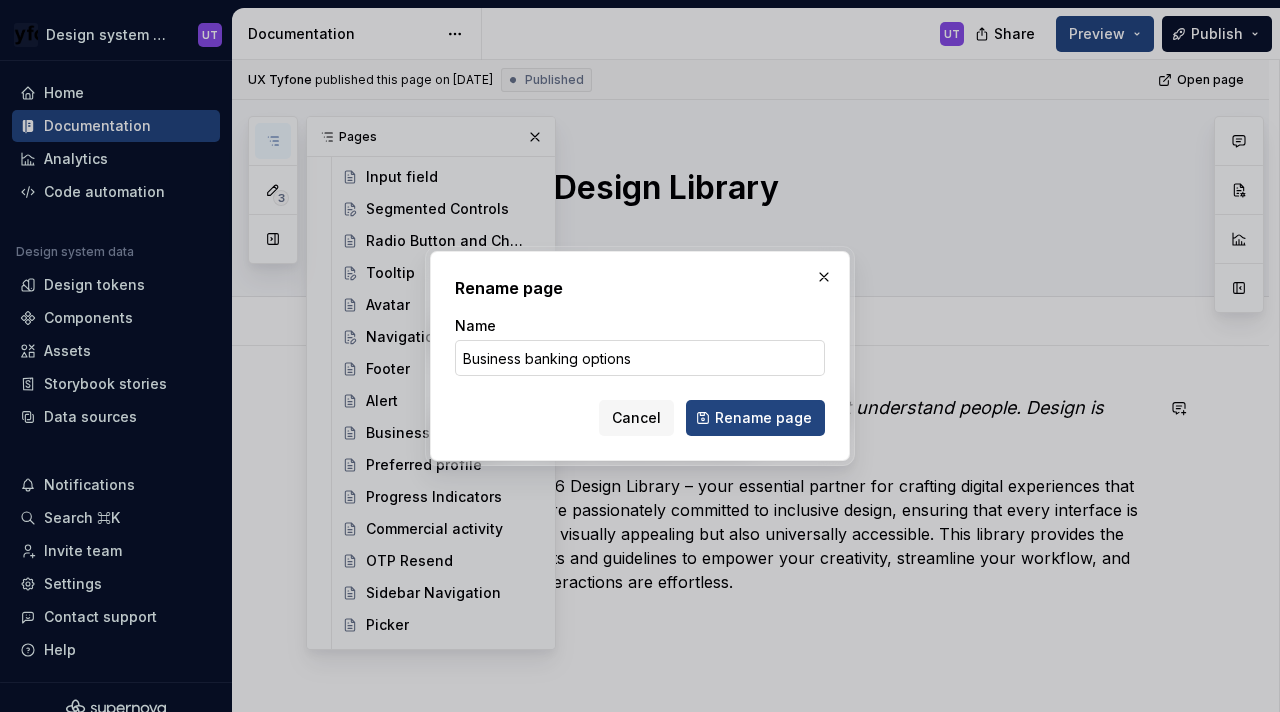 click on "Business banking options" at bounding box center (640, 358) 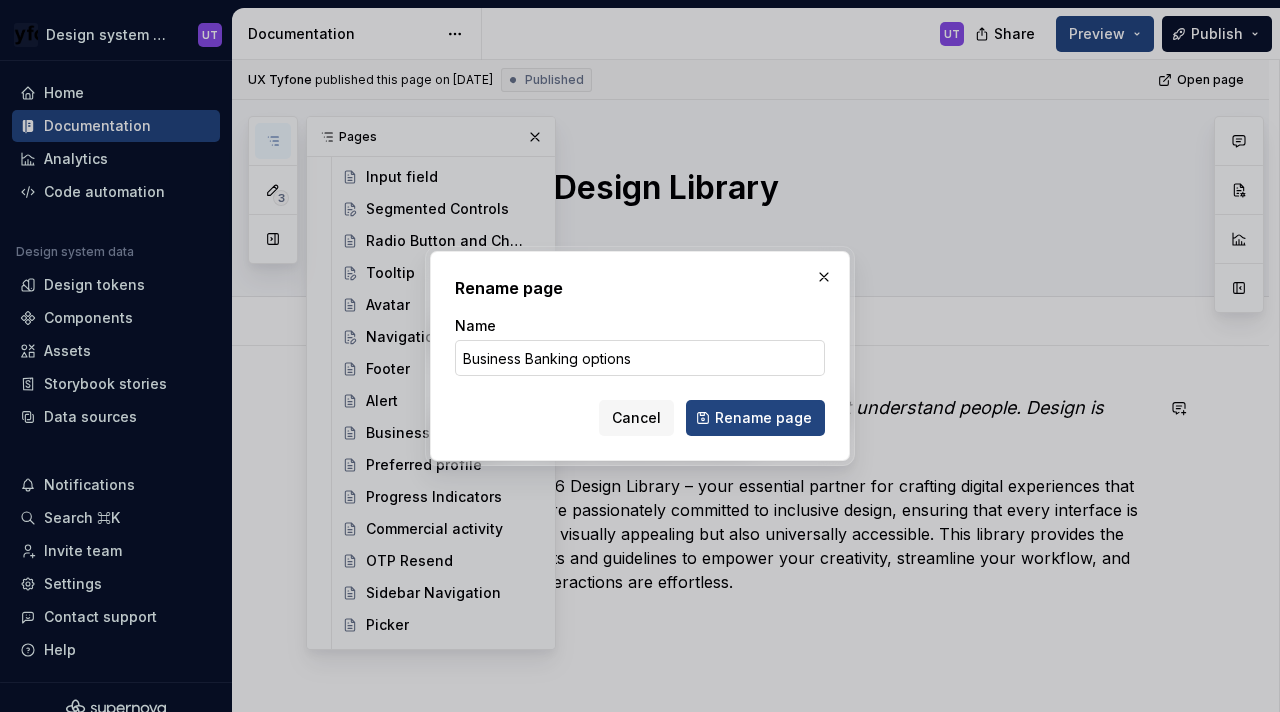 click on "Business Banking options" at bounding box center [640, 358] 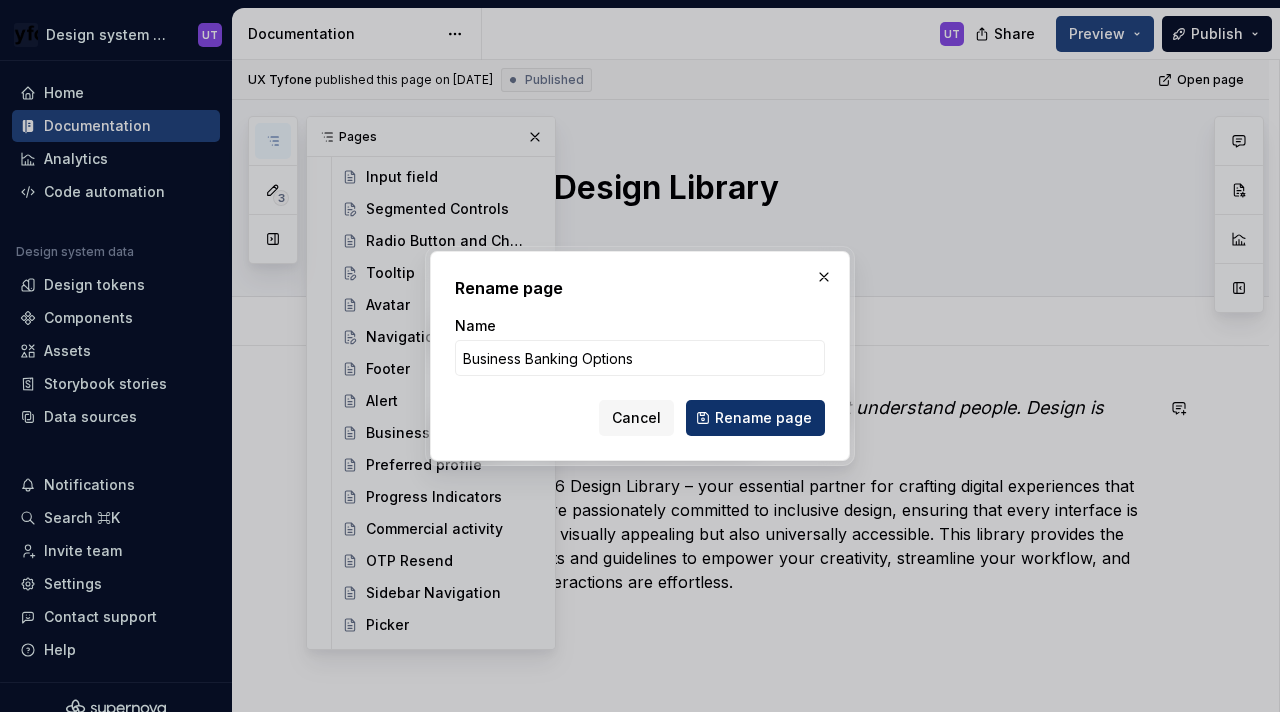 type on "Business Banking Options" 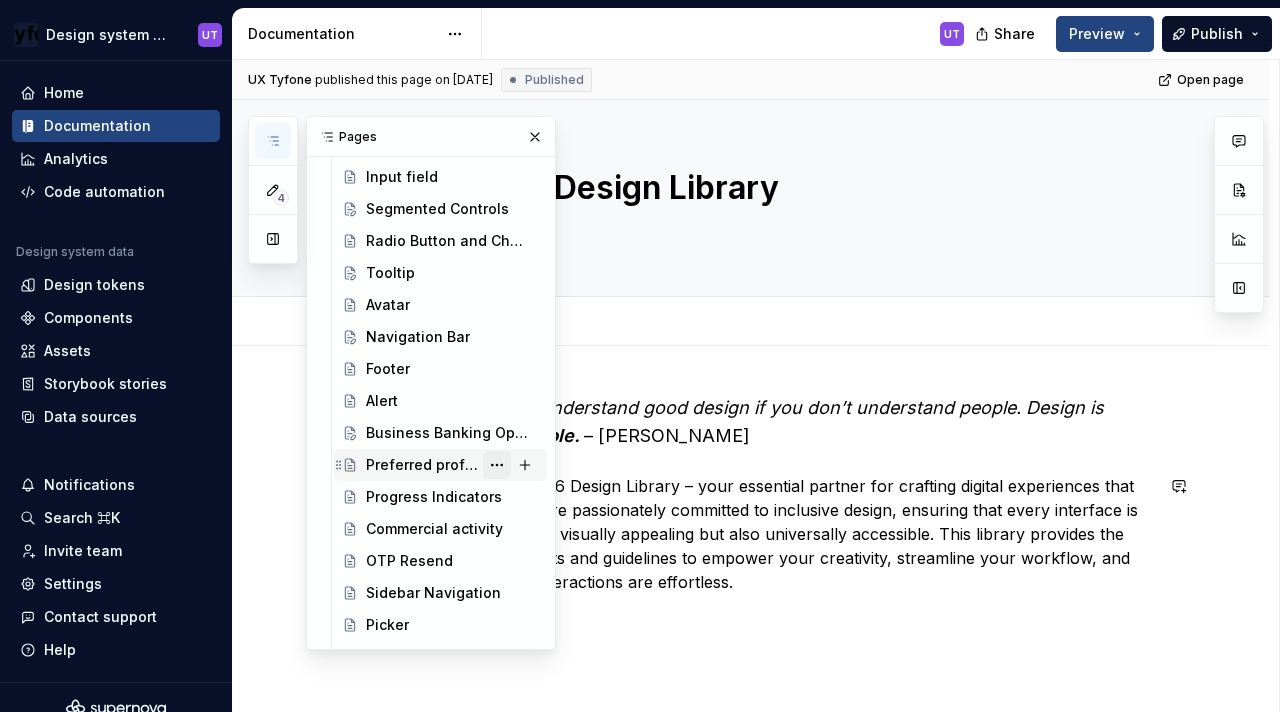 click at bounding box center (497, 465) 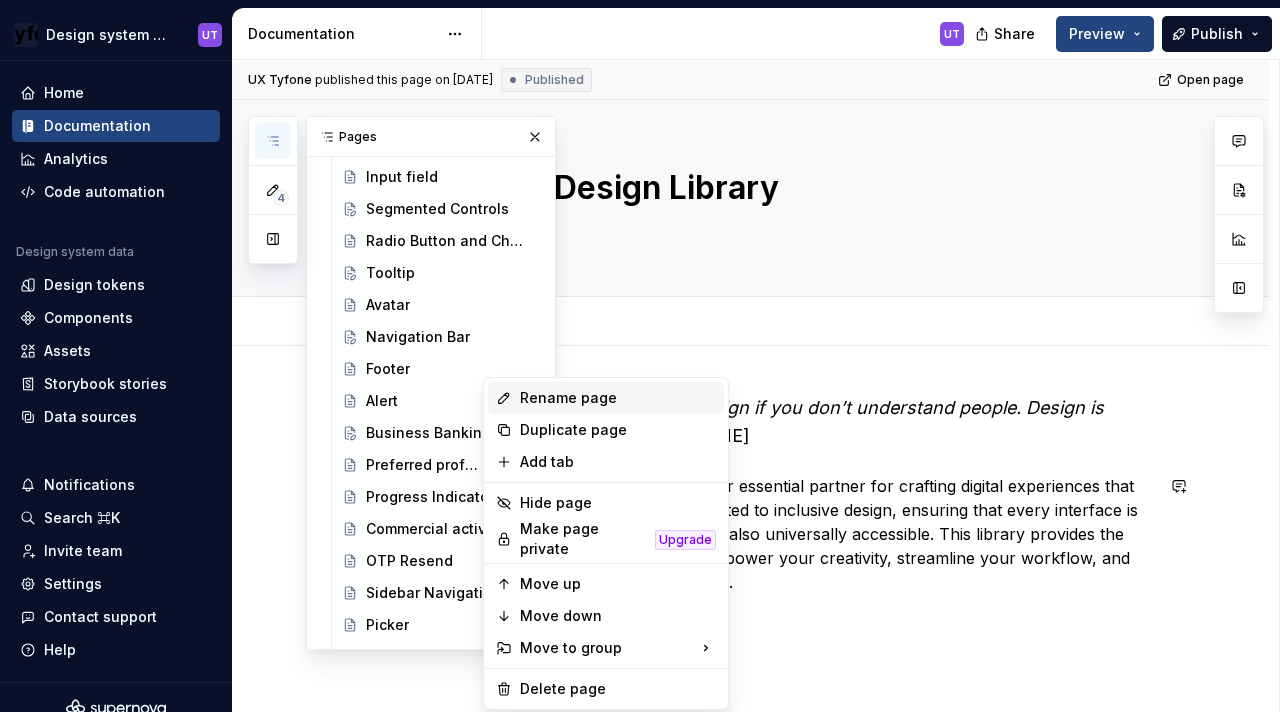 click on "Rename page" at bounding box center (618, 398) 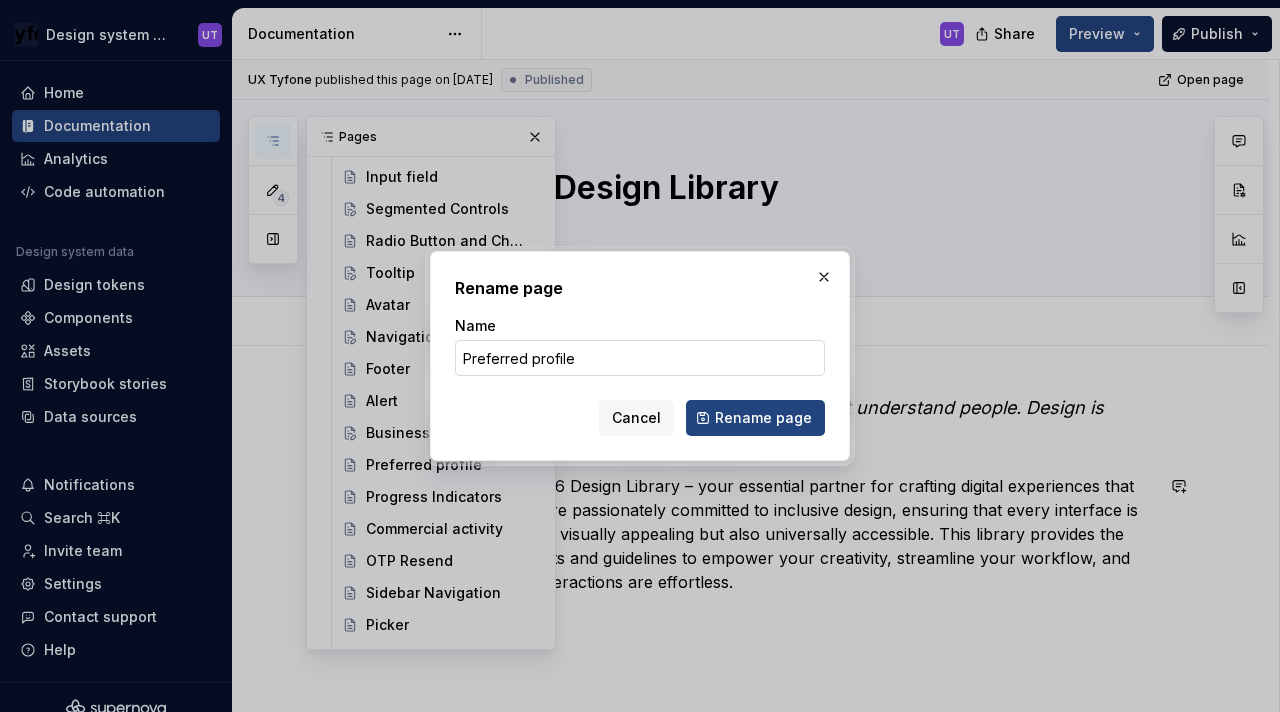 click on "Preferred profile" at bounding box center [640, 358] 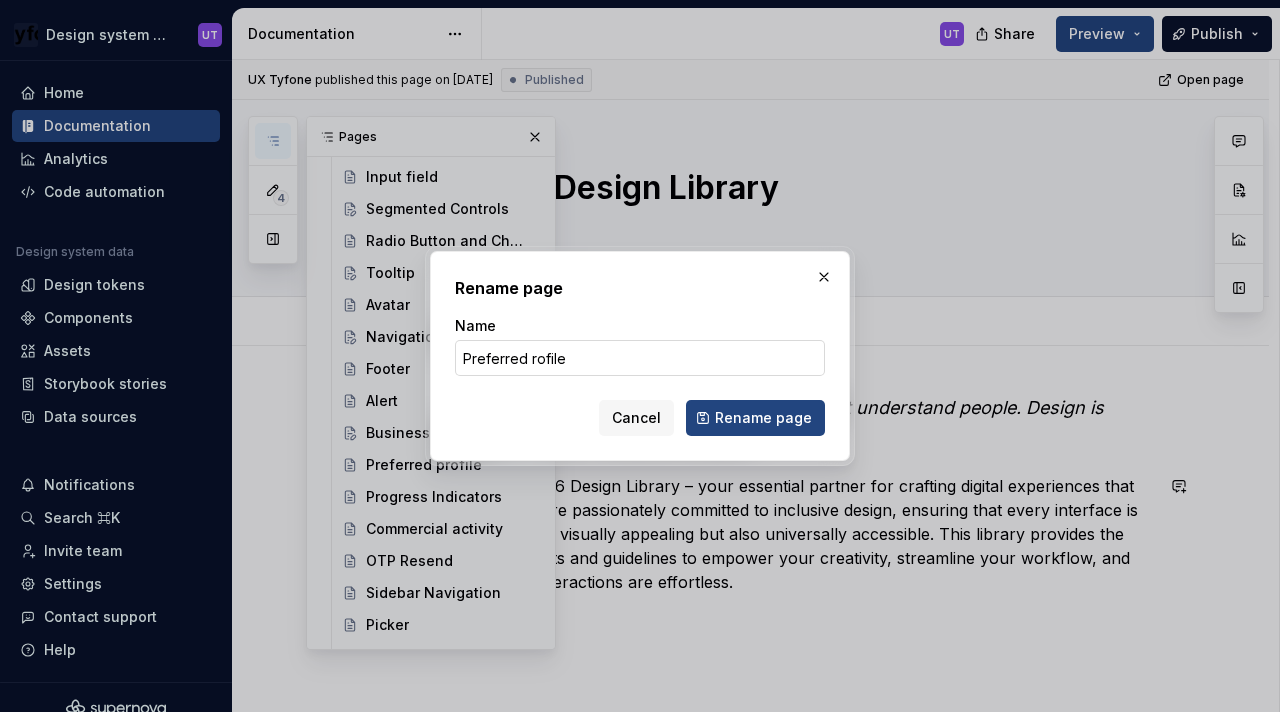 type on "Preferred Profile" 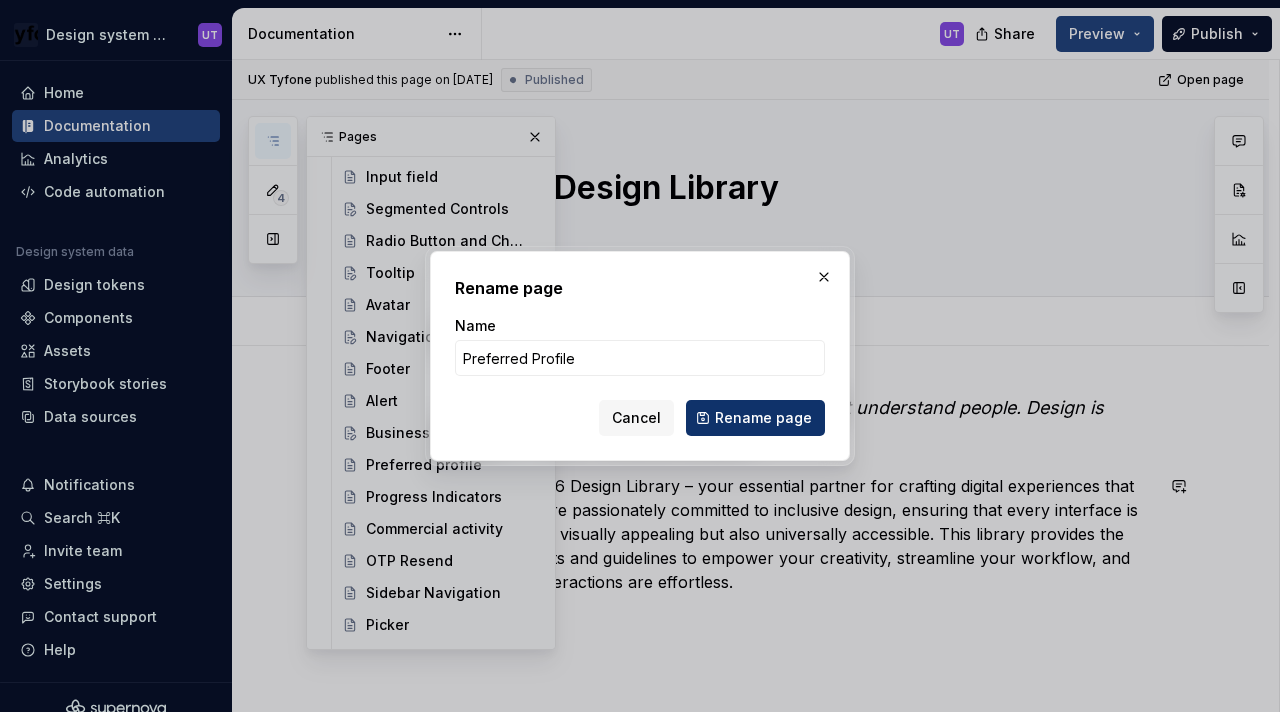 type on "*" 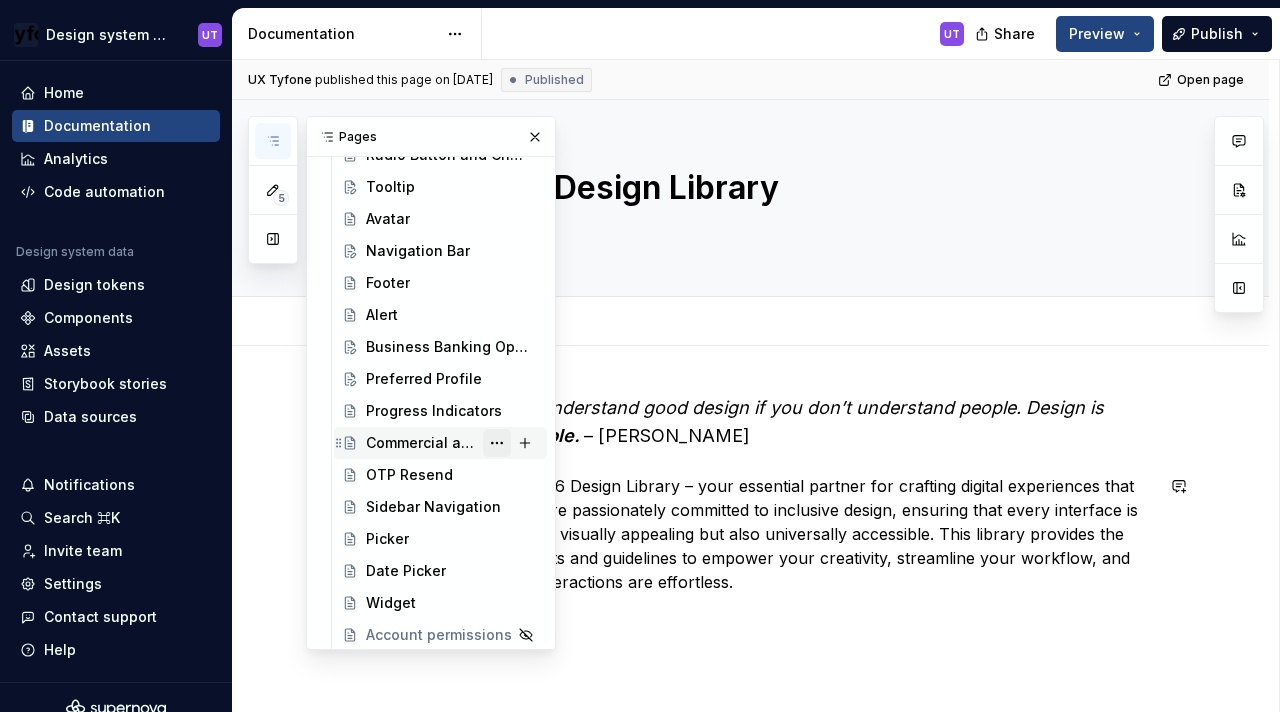 scroll, scrollTop: 575, scrollLeft: 0, axis: vertical 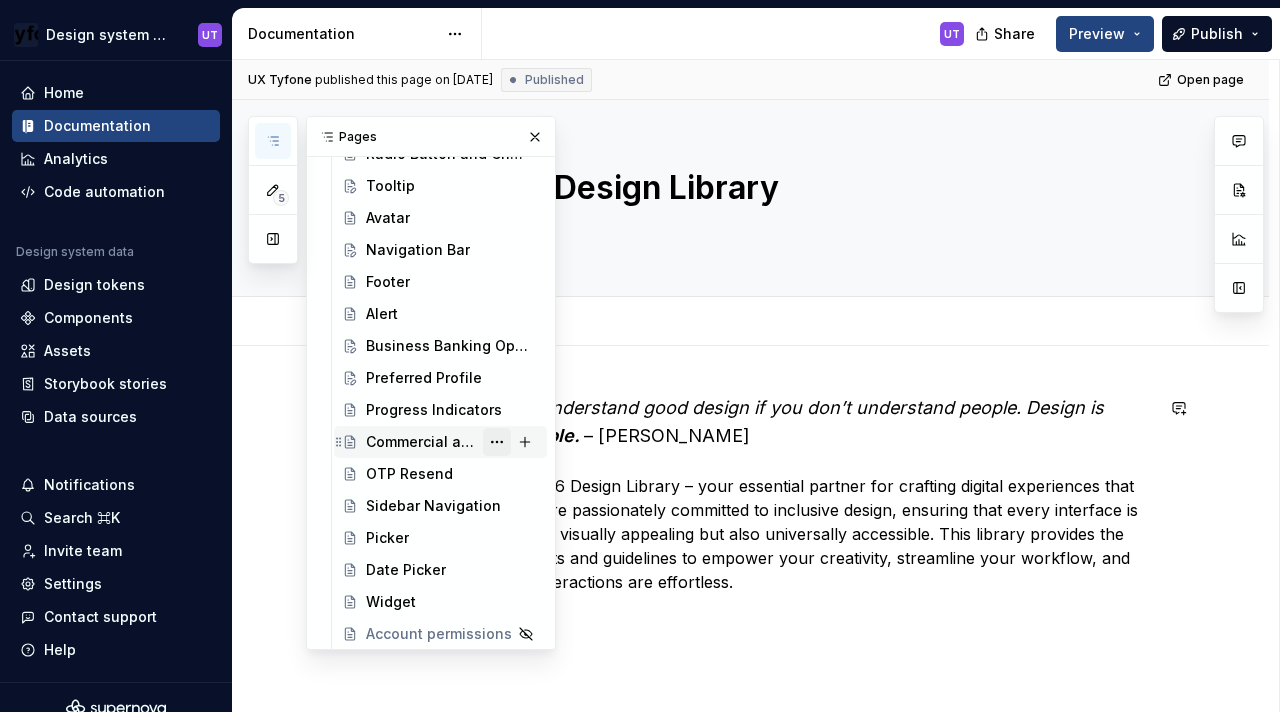 click at bounding box center (497, 442) 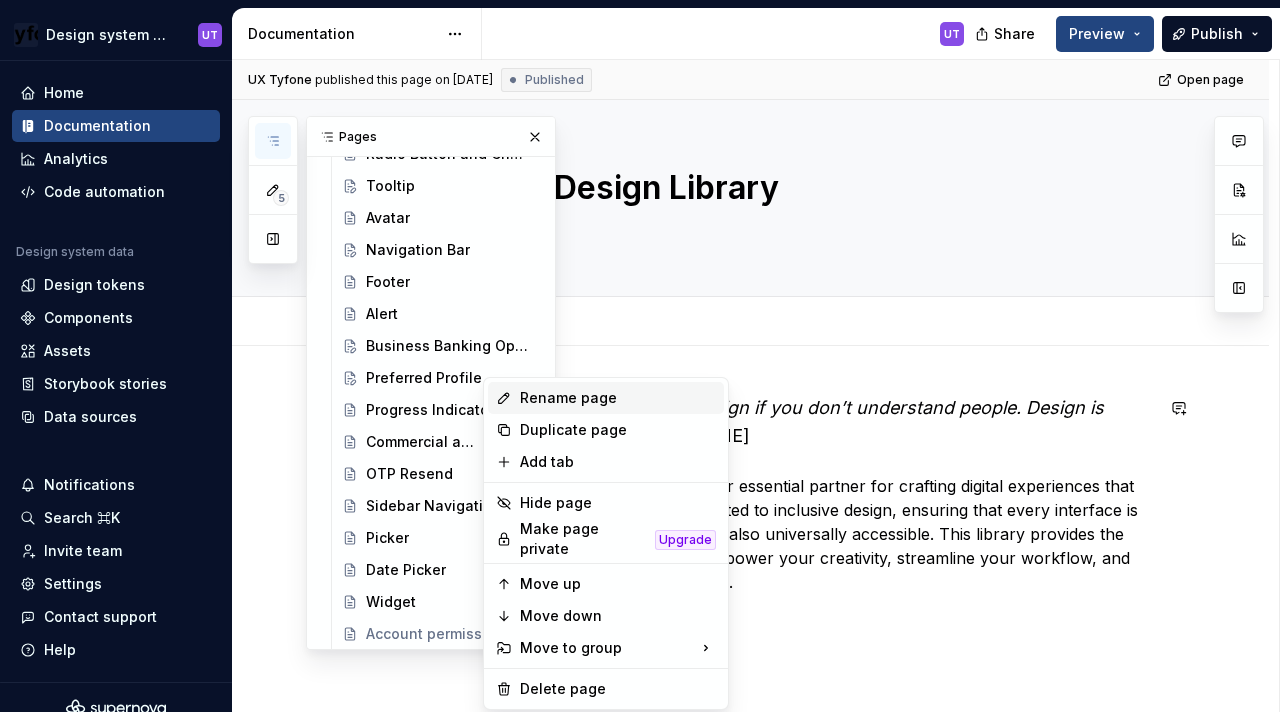 type on "*" 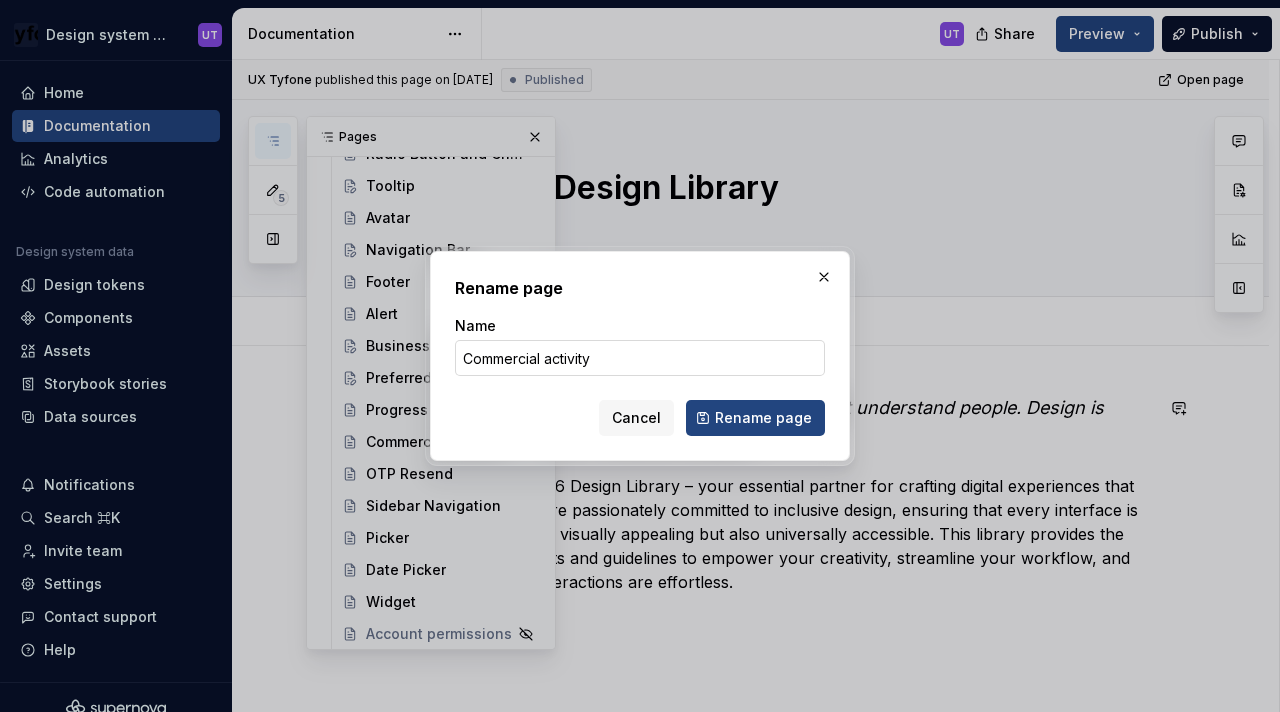 click on "Commercial activity" at bounding box center (640, 358) 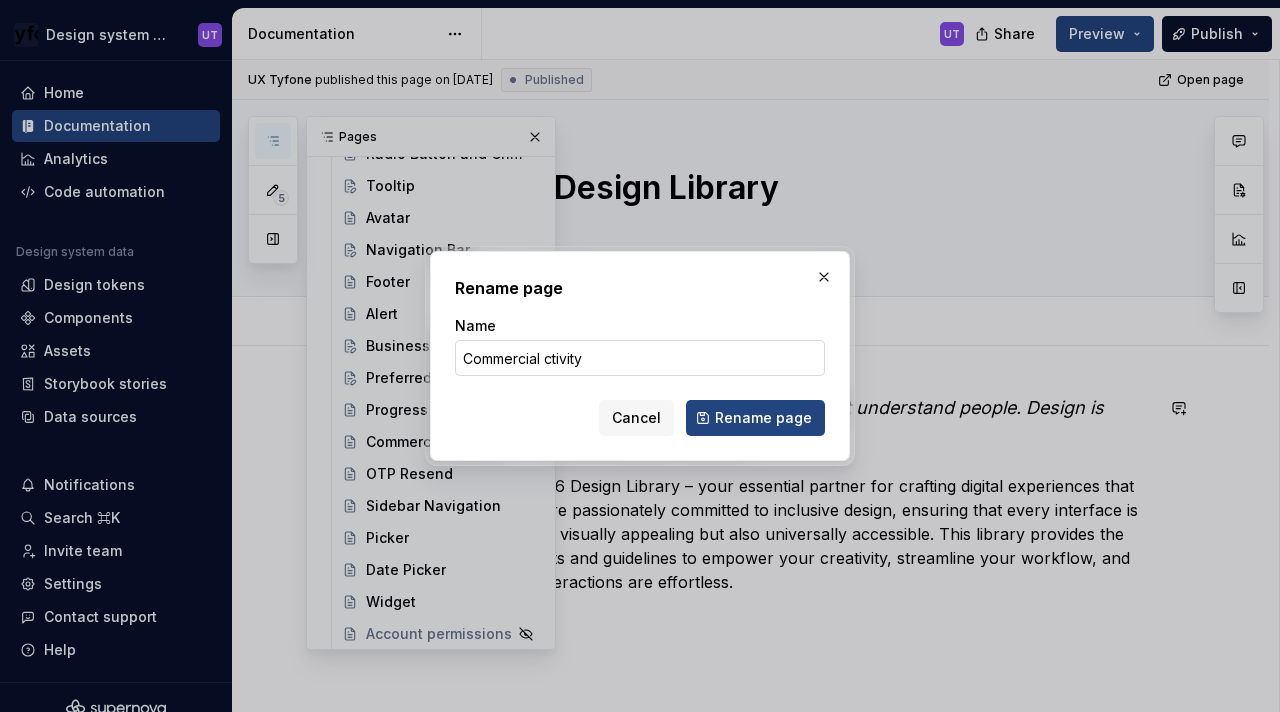 type on "Commercial Activity" 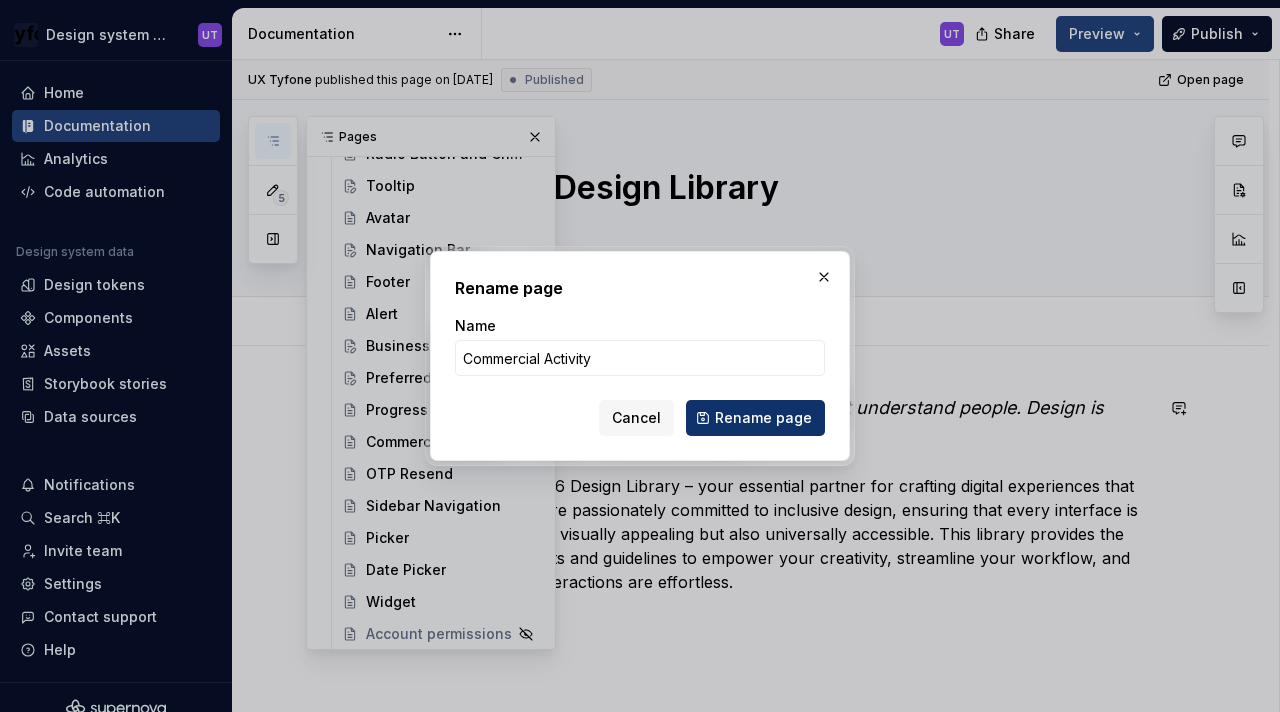 type on "*" 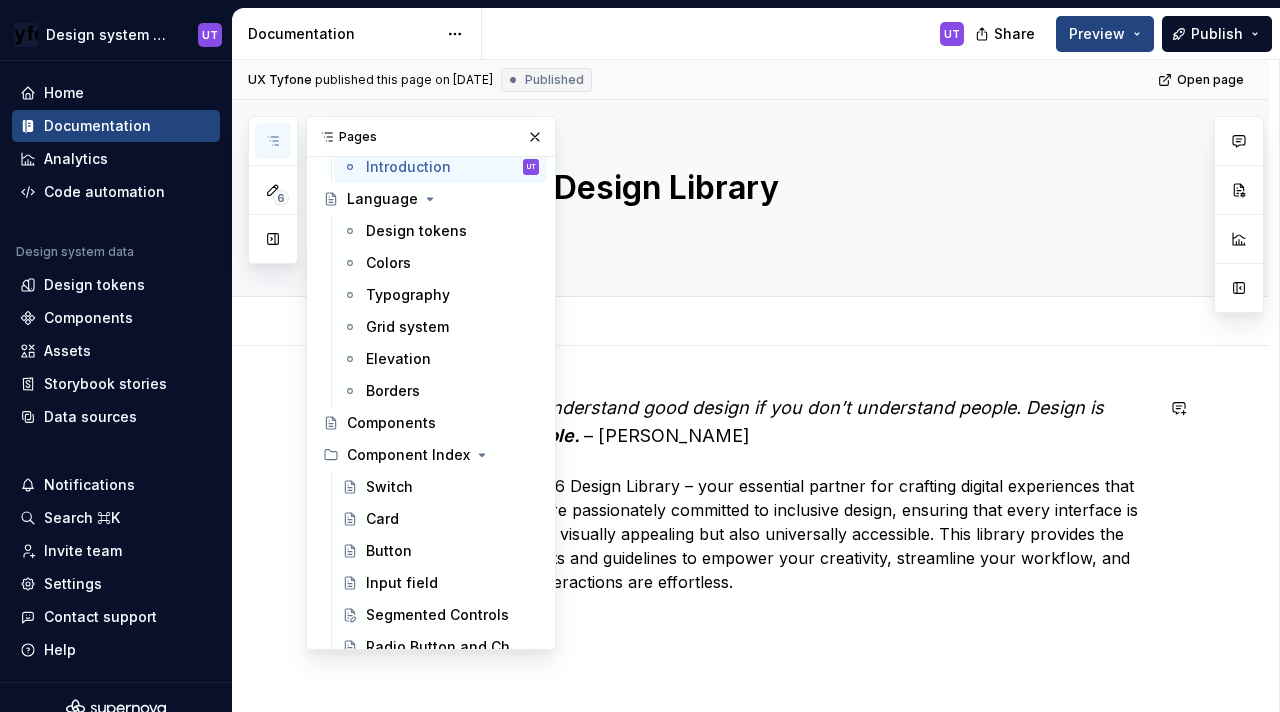 scroll, scrollTop: 83, scrollLeft: 0, axis: vertical 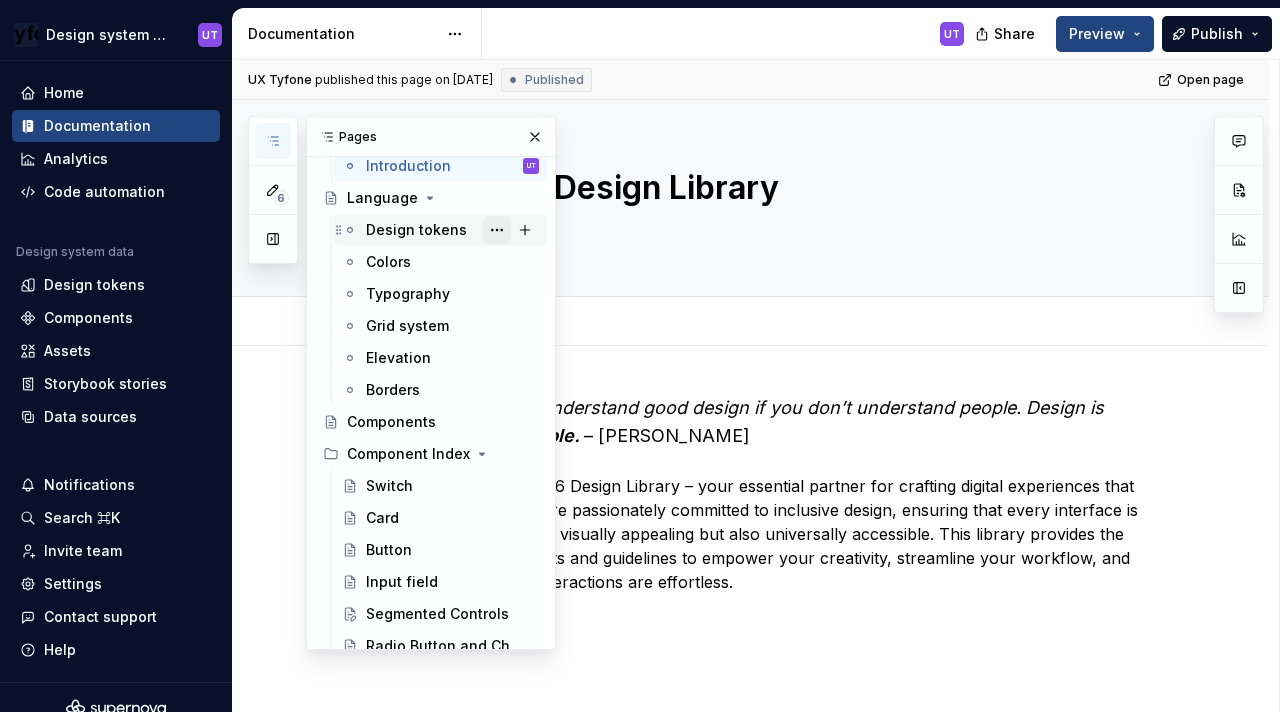 click at bounding box center (497, 230) 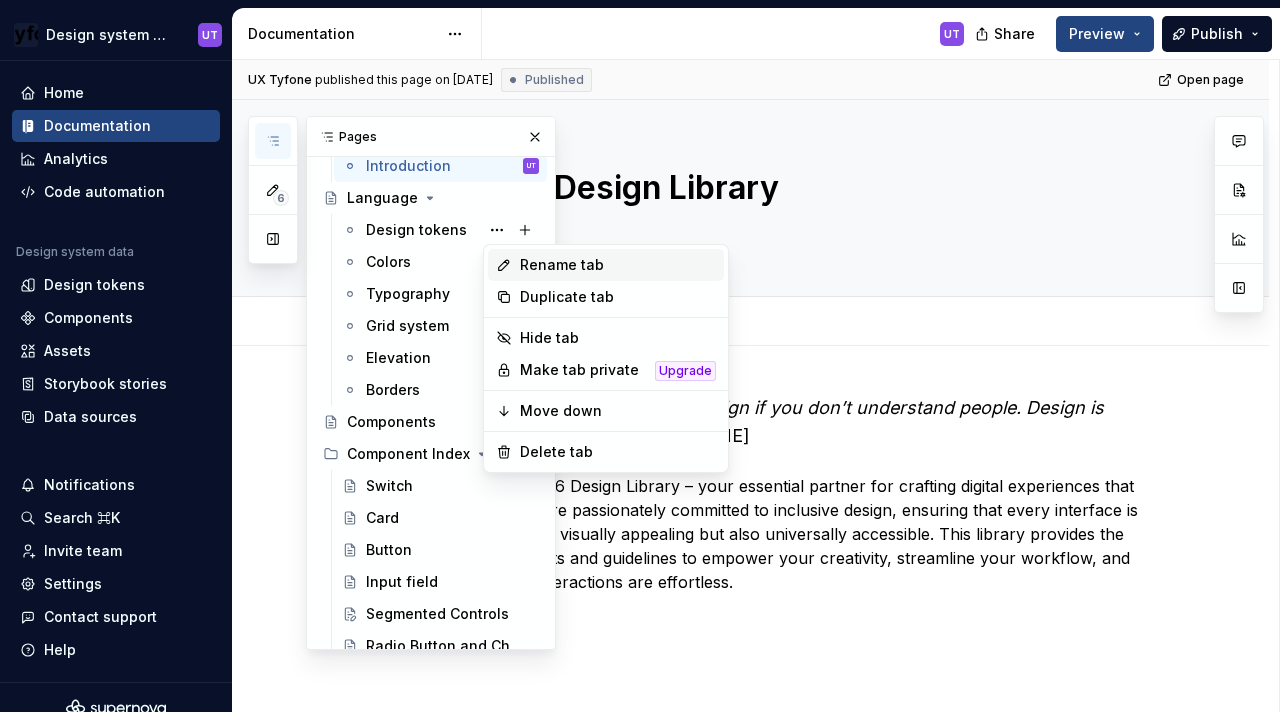 click on "Rename tab" at bounding box center (618, 265) 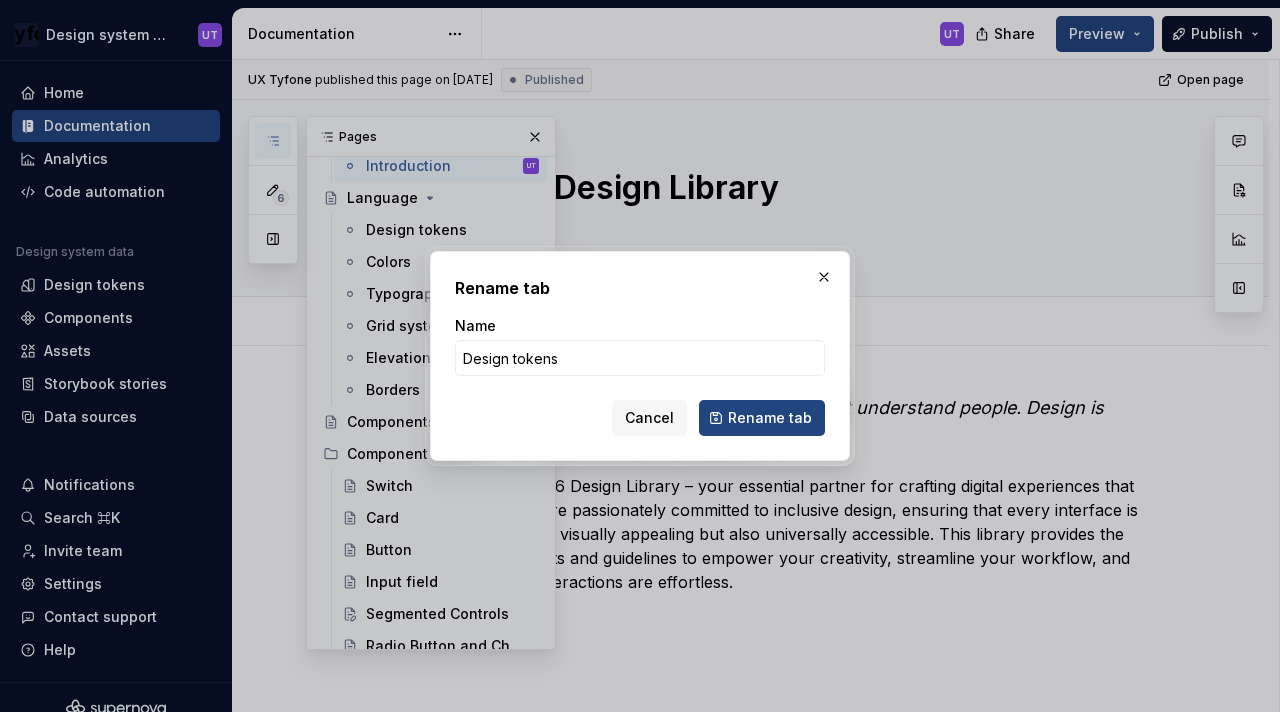type on "*" 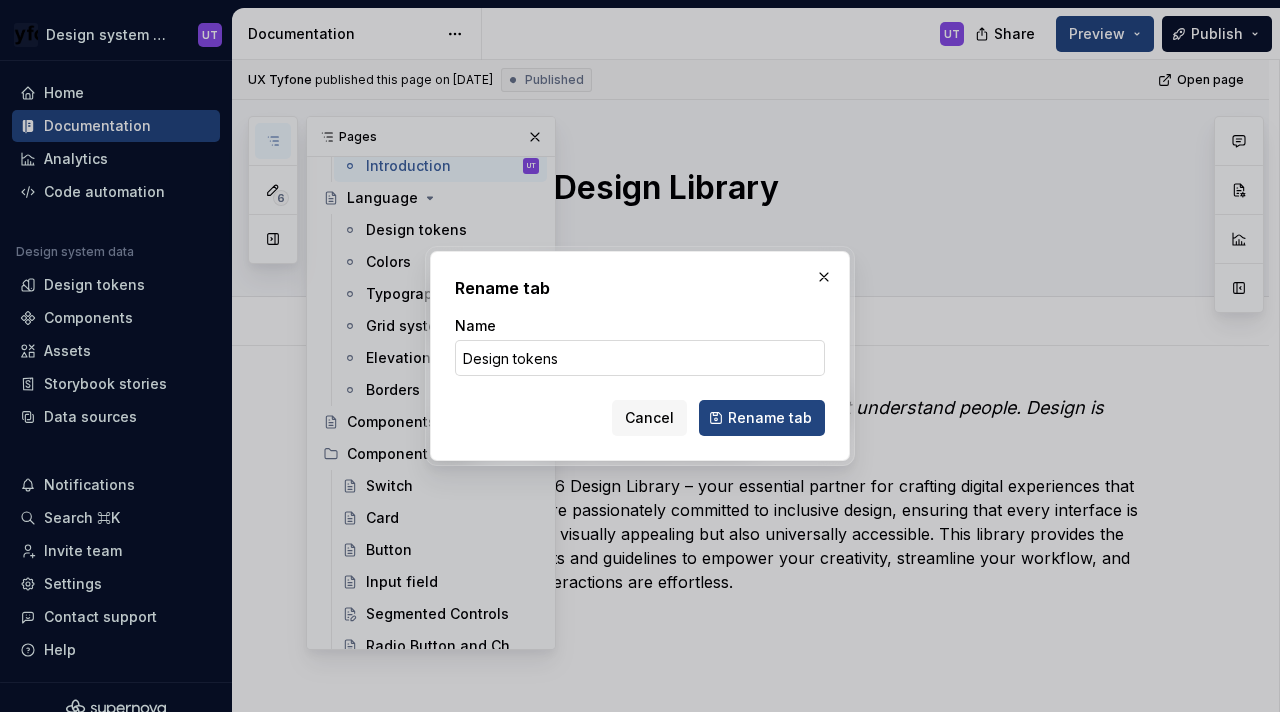 click on "Design tokens" at bounding box center [640, 358] 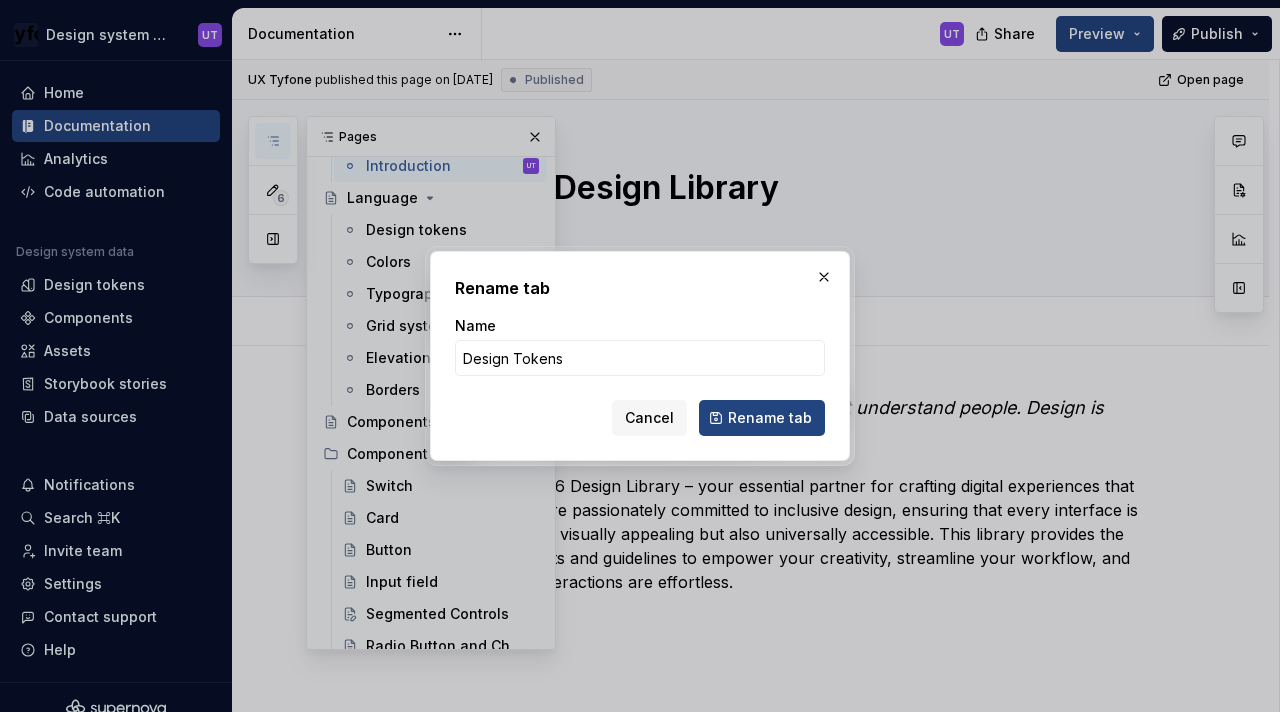 type on "Design Tokens" 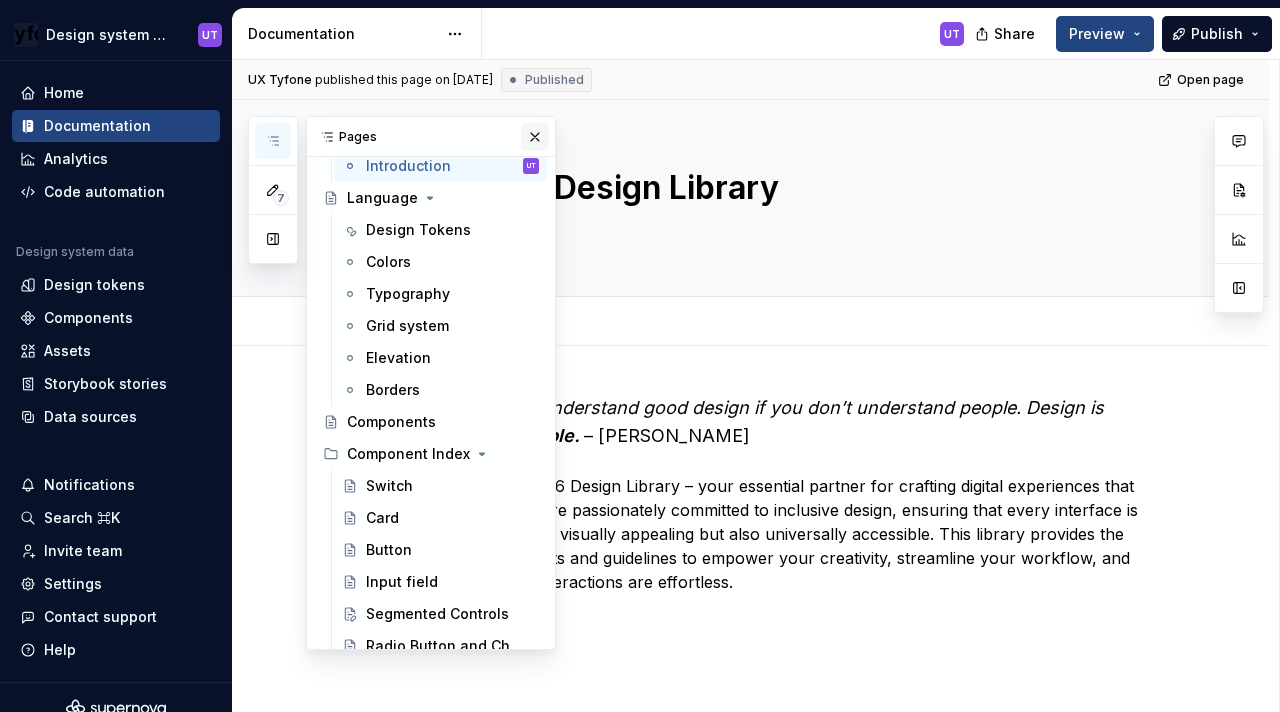 click at bounding box center (535, 137) 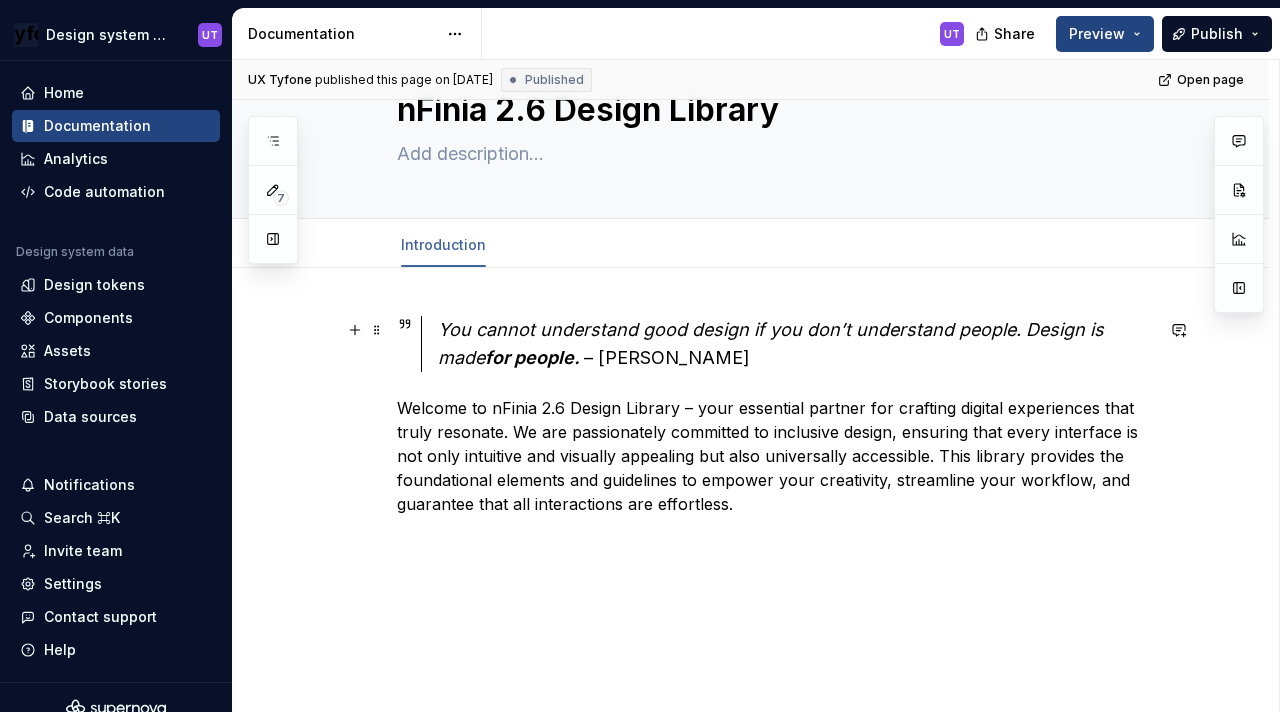 scroll, scrollTop: 119, scrollLeft: 0, axis: vertical 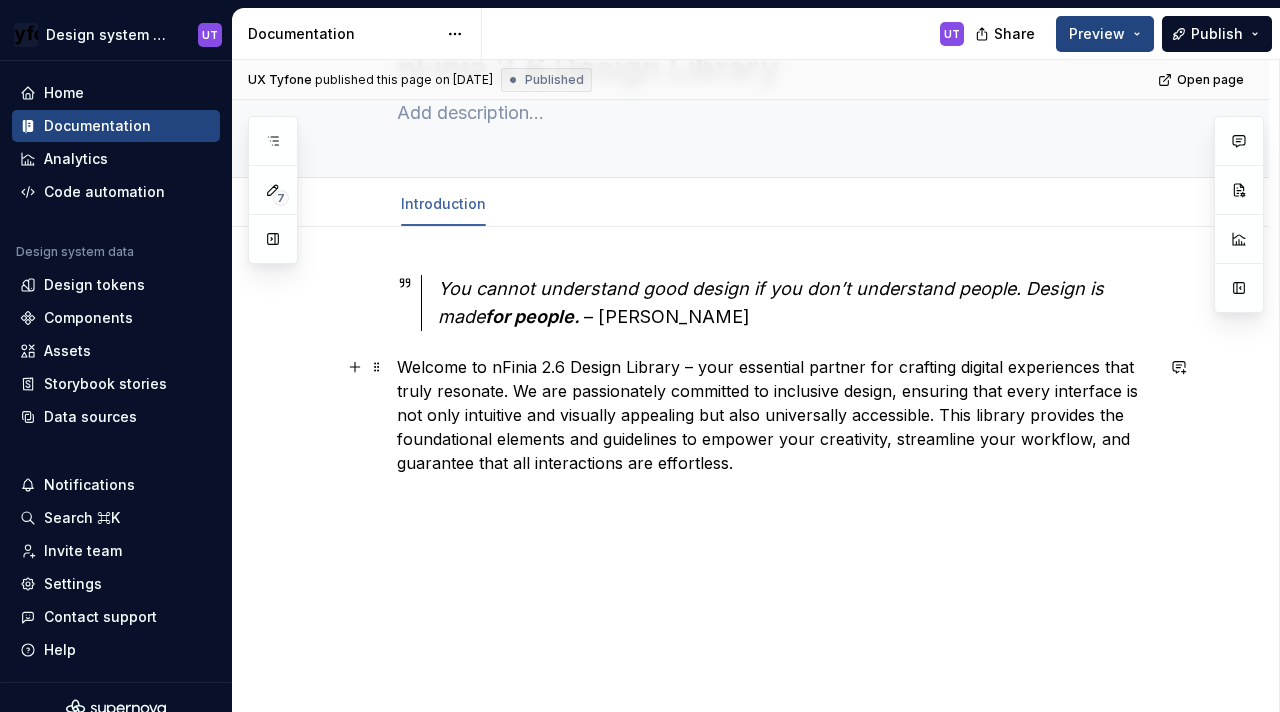 click on "You cannot understand good design if you don’t understand people. Design is made  for people.   – [PERSON_NAME] Welcome to nFinia 2.6 Design Library – your essential partner for crafting digital experiences that truly resonate. We are passionately committed to inclusive design, ensuring that every interface is not only intuitive and visually appealing but also universally accessible. This library provides the foundational elements and guidelines to empower your creativity, streamline your workflow, and guarantee that all interactions are effortless." at bounding box center (750, 470) 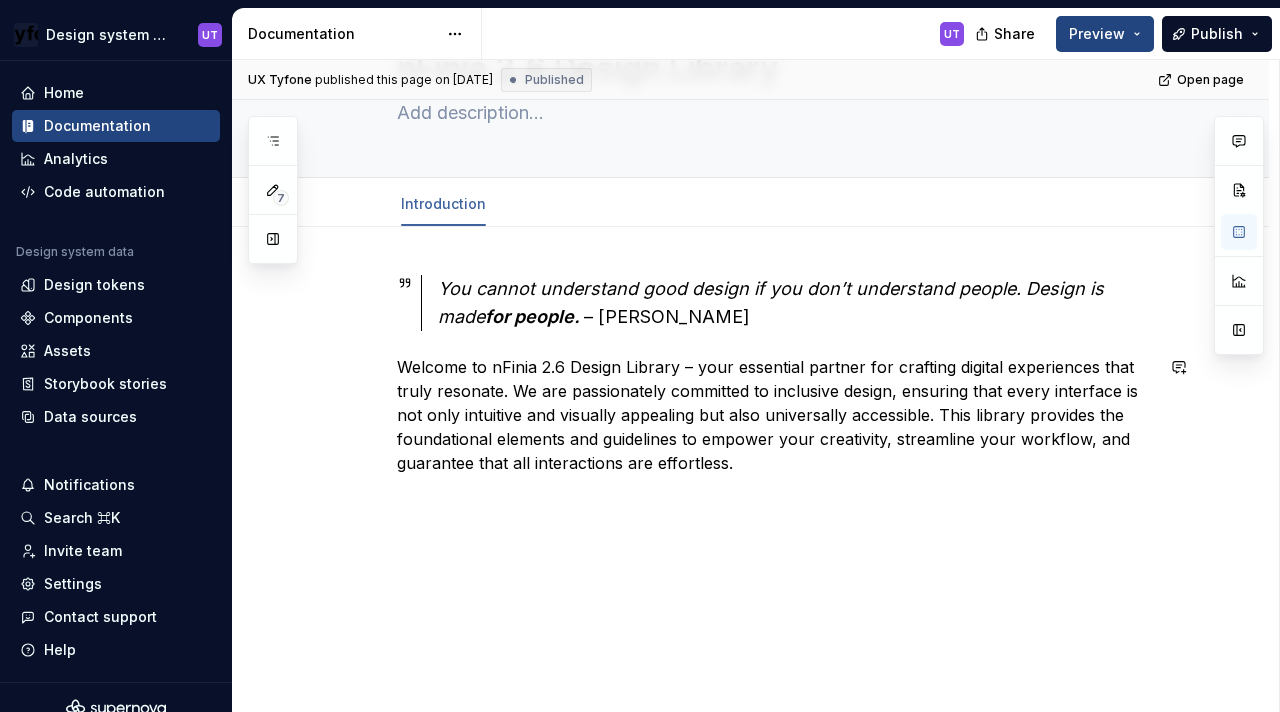 click on "You cannot understand good design if you don’t understand people. Design is made  for people.   – [PERSON_NAME] Welcome to nFinia 2.6 Design Library – your essential partner for crafting digital experiences that truly resonate. We are passionately committed to inclusive design, ensuring that every interface is not only intuitive and visually appealing but also universally accessible. This library provides the foundational elements and guidelines to empower your creativity, streamline your workflow, and guarantee that all interactions are effortless." at bounding box center (750, 470) 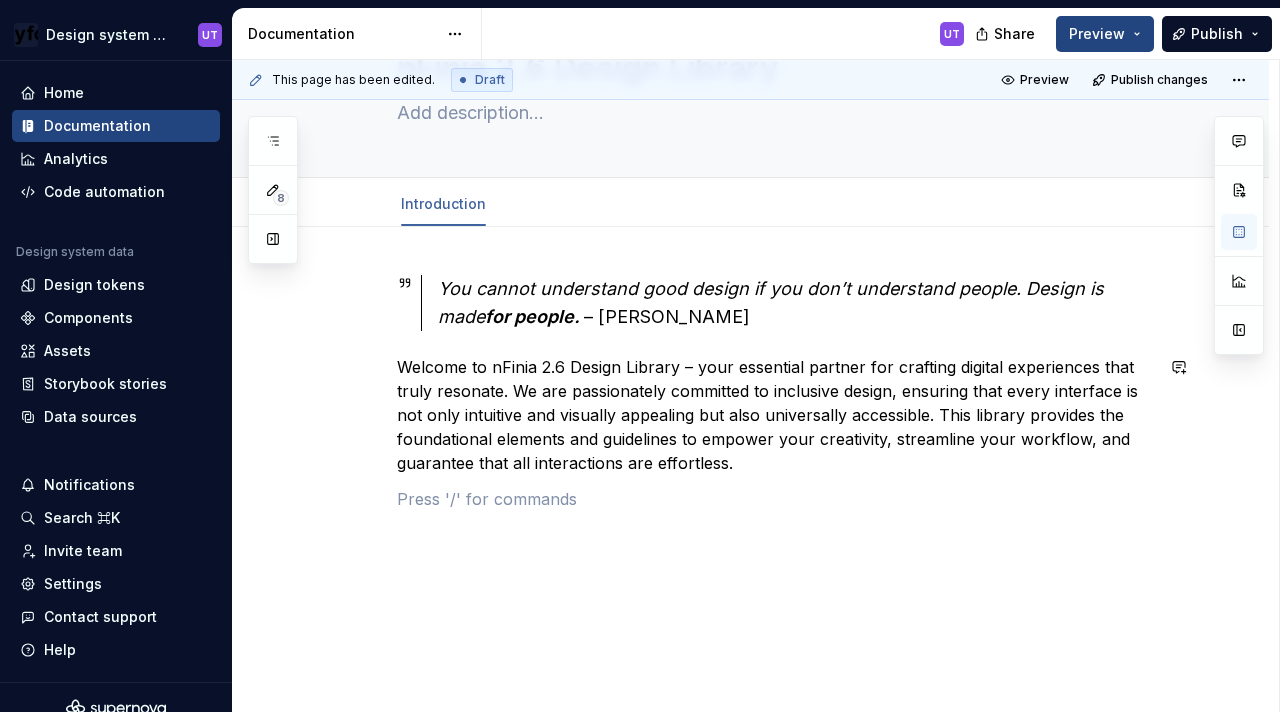 click on "You cannot understand good design if you don’t understand people. Design is made  for people.   – [PERSON_NAME] Welcome to nFinia 2.6 Design Library – your essential partner for crafting digital experiences that truly resonate. We are passionately committed to inclusive design, ensuring that every interface is not only intuitive and visually appealing but also universally accessible. This library provides the foundational elements and guidelines to empower your creativity, streamline your workflow, and guarantee that all interactions are effortless." at bounding box center (750, 488) 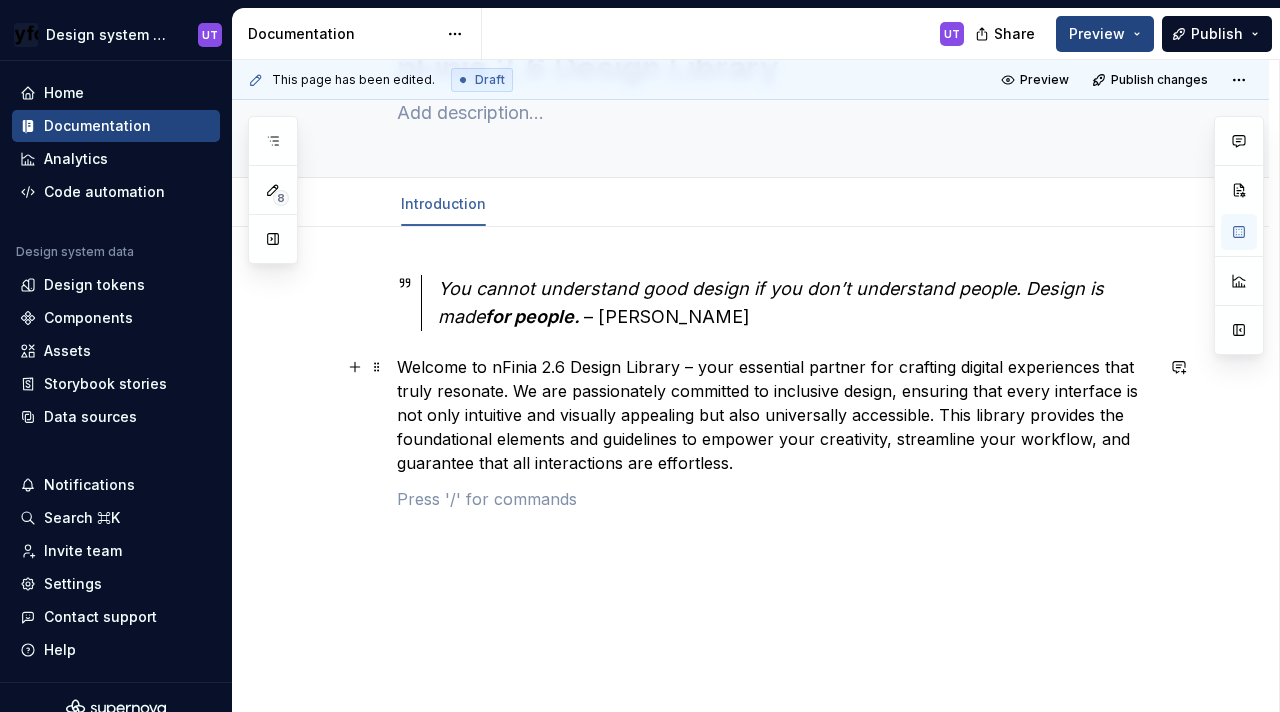 click on "Welcome to nFinia 2.6 Design Library – your essential partner for crafting digital experiences that truly resonate. We are passionately committed to inclusive design, ensuring that every interface is not only intuitive and visually appealing but also universally accessible. This library provides the foundational elements and guidelines to empower your creativity, streamline your workflow, and guarantee that all interactions are effortless." at bounding box center [775, 415] 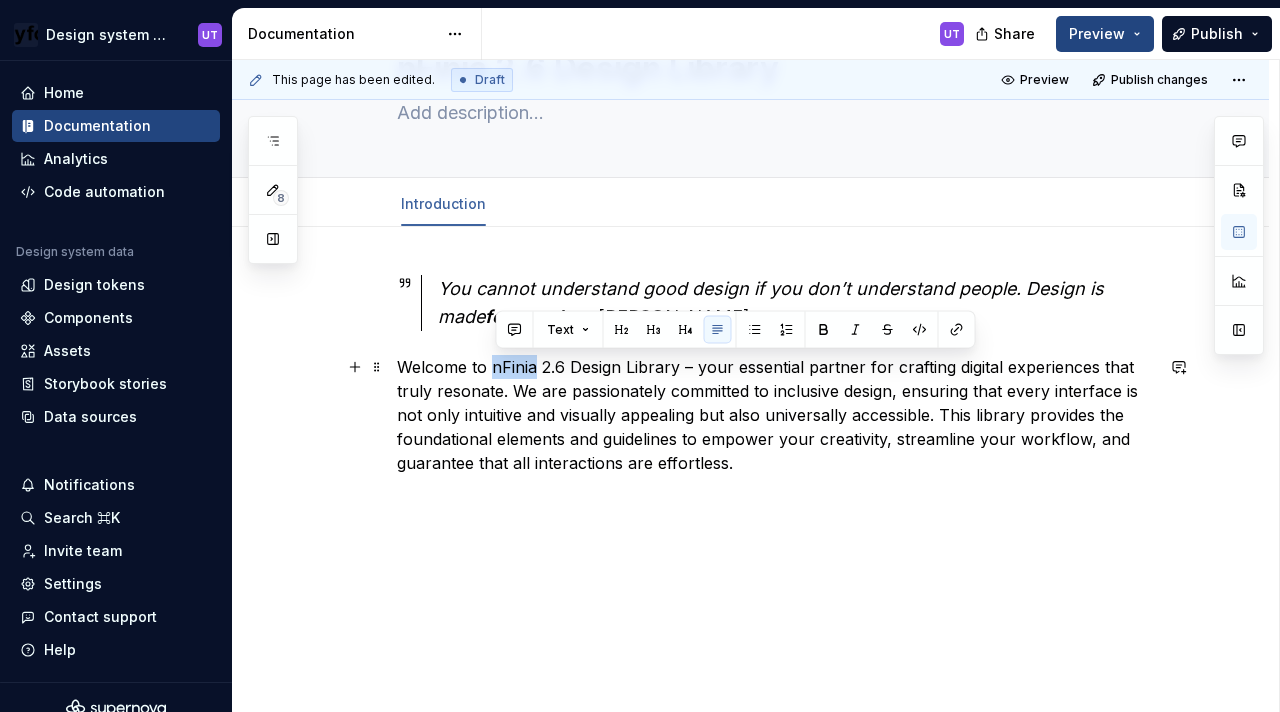 click on "Welcome to nFinia 2.6 Design Library – your essential partner for crafting digital experiences that truly resonate. We are passionately committed to inclusive design, ensuring that every interface is not only intuitive and visually appealing but also universally accessible. This library provides the foundational elements and guidelines to empower your creativity, streamline your workflow, and guarantee that all interactions are effortless." at bounding box center (775, 415) 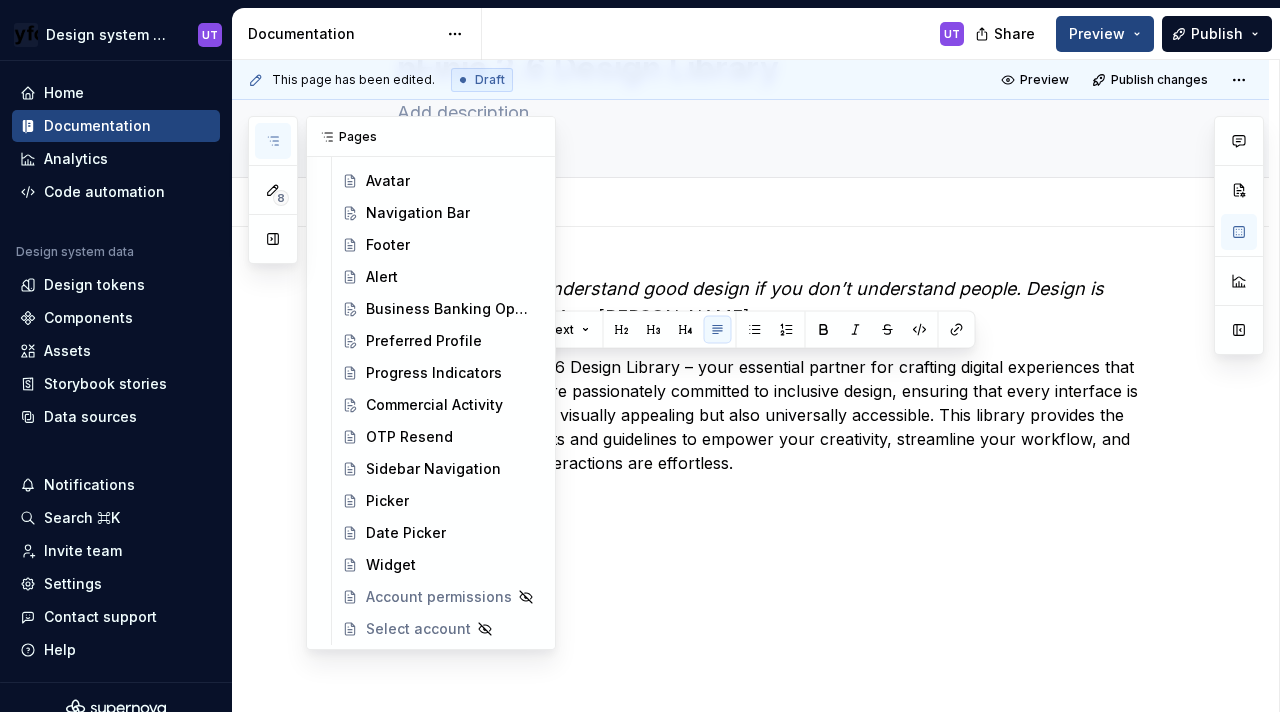scroll, scrollTop: 0, scrollLeft: 0, axis: both 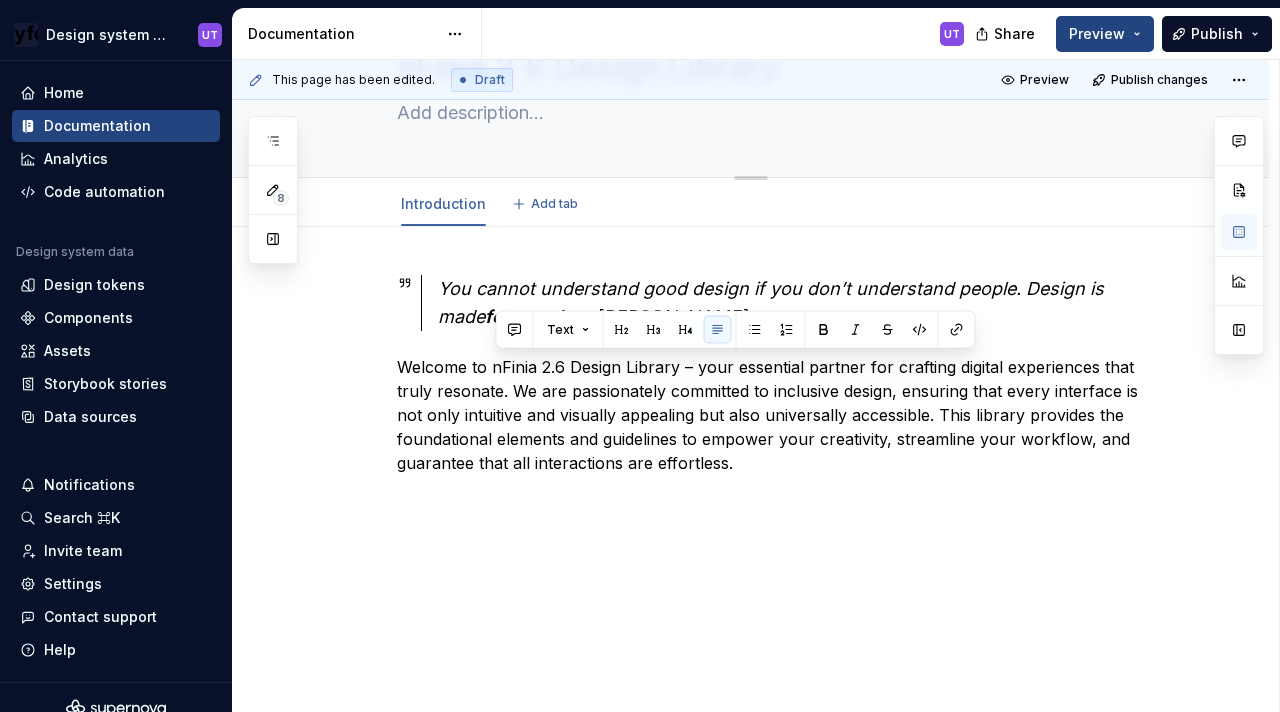 click on "nFinia 2.6 Design Library" at bounding box center [775, 79] 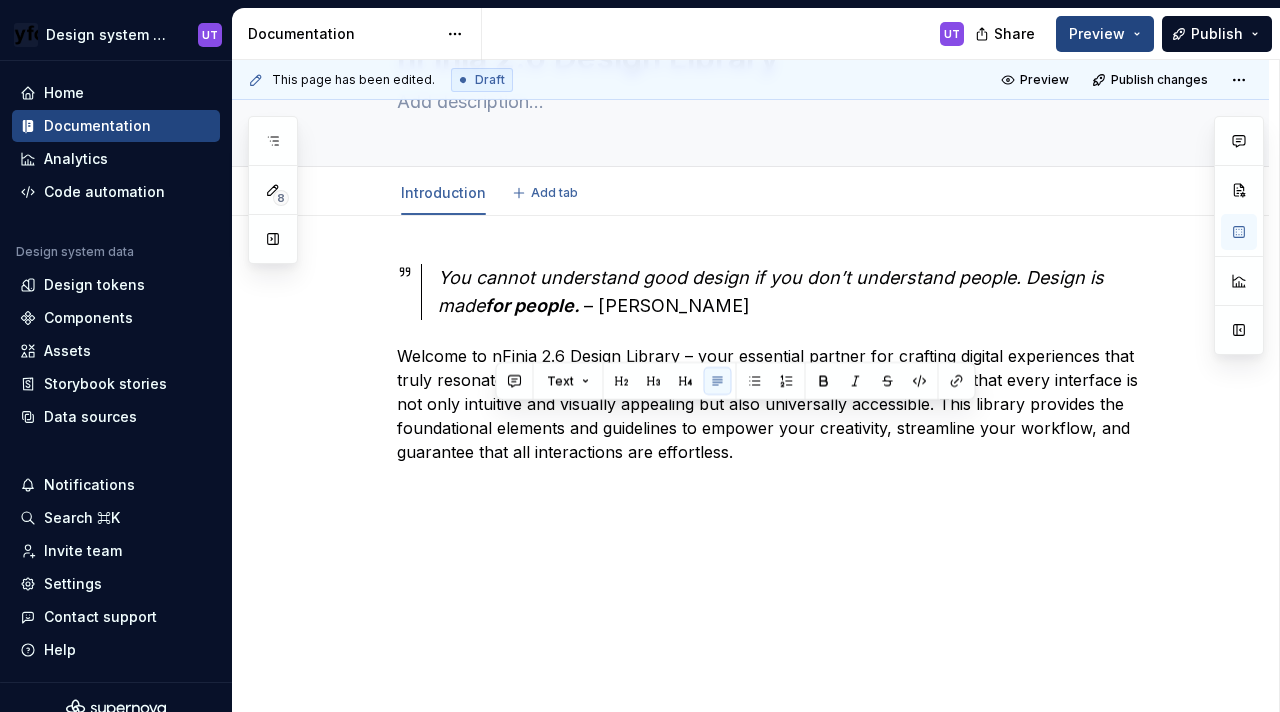 scroll, scrollTop: 155, scrollLeft: 0, axis: vertical 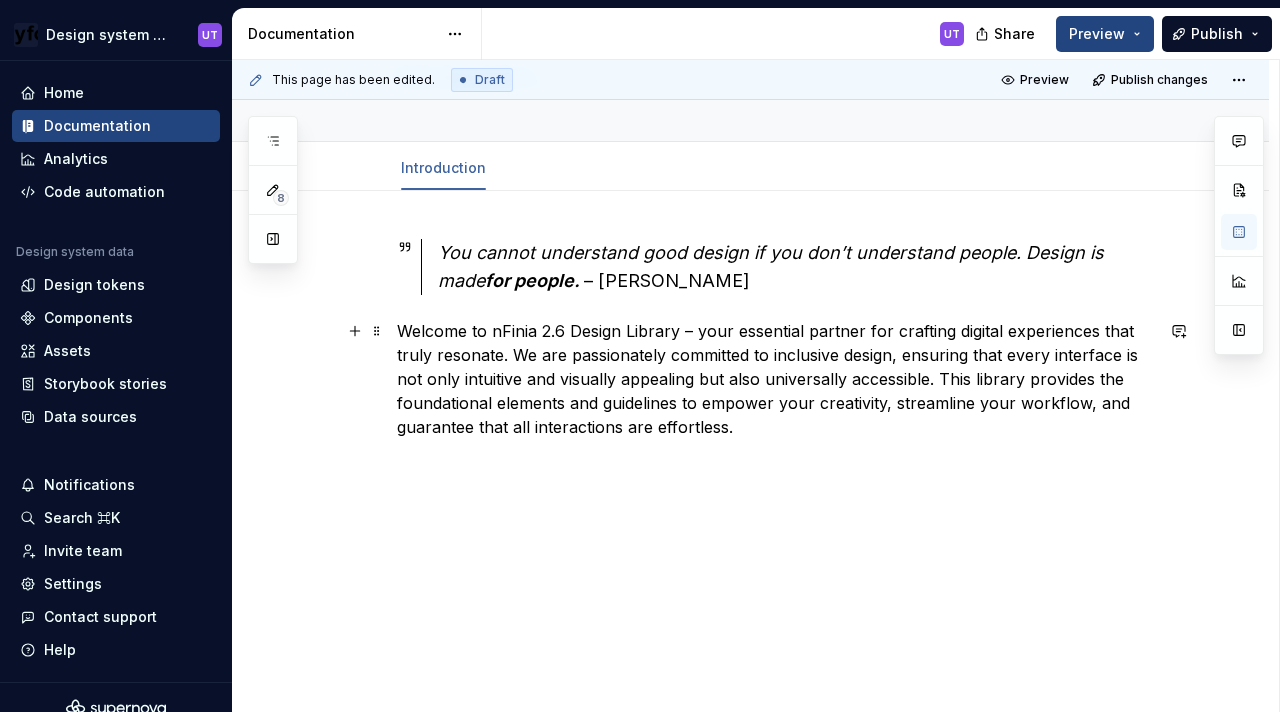 click on "Welcome to nFinia 2.6 Design Library – your essential partner for crafting digital experiences that truly resonate. We are passionately committed to inclusive design, ensuring that every interface is not only intuitive and visually appealing but also universally accessible. This library provides the foundational elements and guidelines to empower your creativity, streamline your workflow, and guarantee that all interactions are effortless." at bounding box center (775, 379) 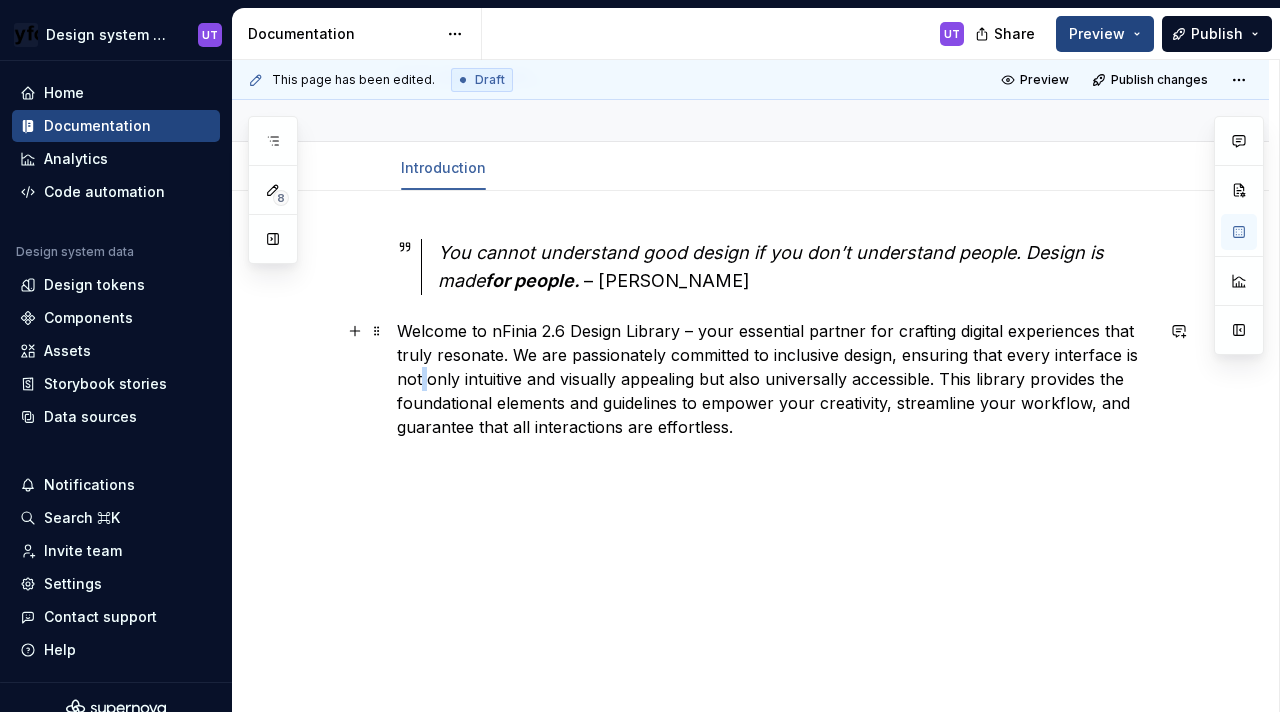 click on "Welcome to nFinia 2.6 Design Library – your essential partner for crafting digital experiences that truly resonate. We are passionately committed to inclusive design, ensuring that every interface is not only intuitive and visually appealing but also universally accessible. This library provides the foundational elements and guidelines to empower your creativity, streamline your workflow, and guarantee that all interactions are effortless." at bounding box center [775, 379] 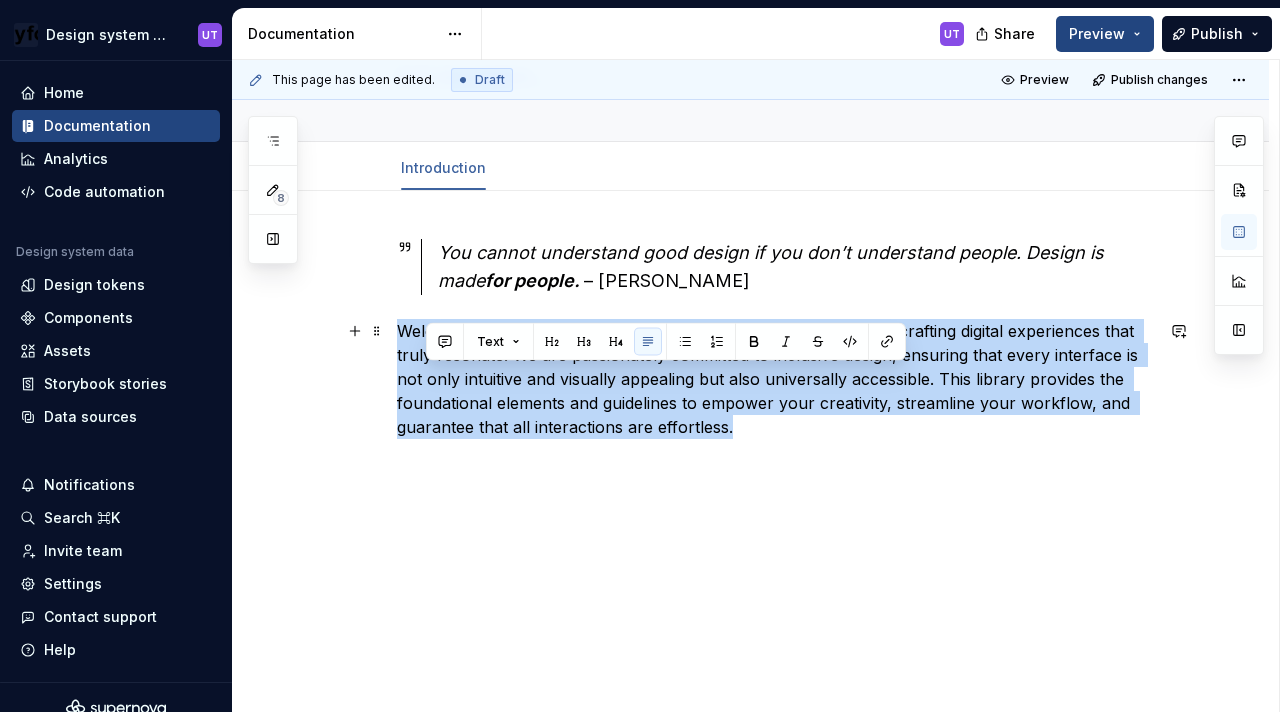click on "Welcome to nFinia 2.6 Design Library – your essential partner for crafting digital experiences that truly resonate. We are passionately committed to inclusive design, ensuring that every interface is not only intuitive and visually appealing but also universally accessible. This library provides the foundational elements and guidelines to empower your creativity, streamline your workflow, and guarantee that all interactions are effortless." at bounding box center [775, 379] 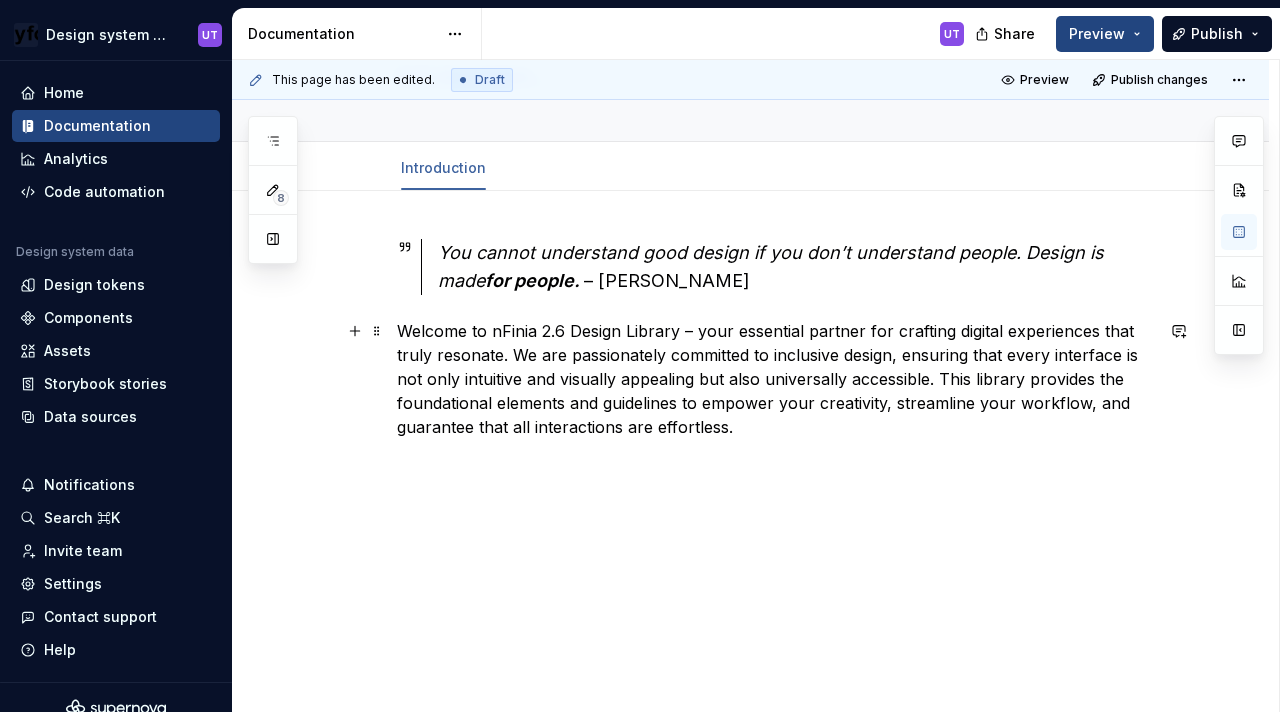 click on "Welcome to nFinia 2.6 Design Library – your essential partner for crafting digital experiences that truly resonate. We are passionately committed to inclusive design, ensuring that every interface is not only intuitive and visually appealing but also universally accessible. This library provides the foundational elements and guidelines to empower your creativity, streamline your workflow, and guarantee that all interactions are effortless." at bounding box center (775, 379) 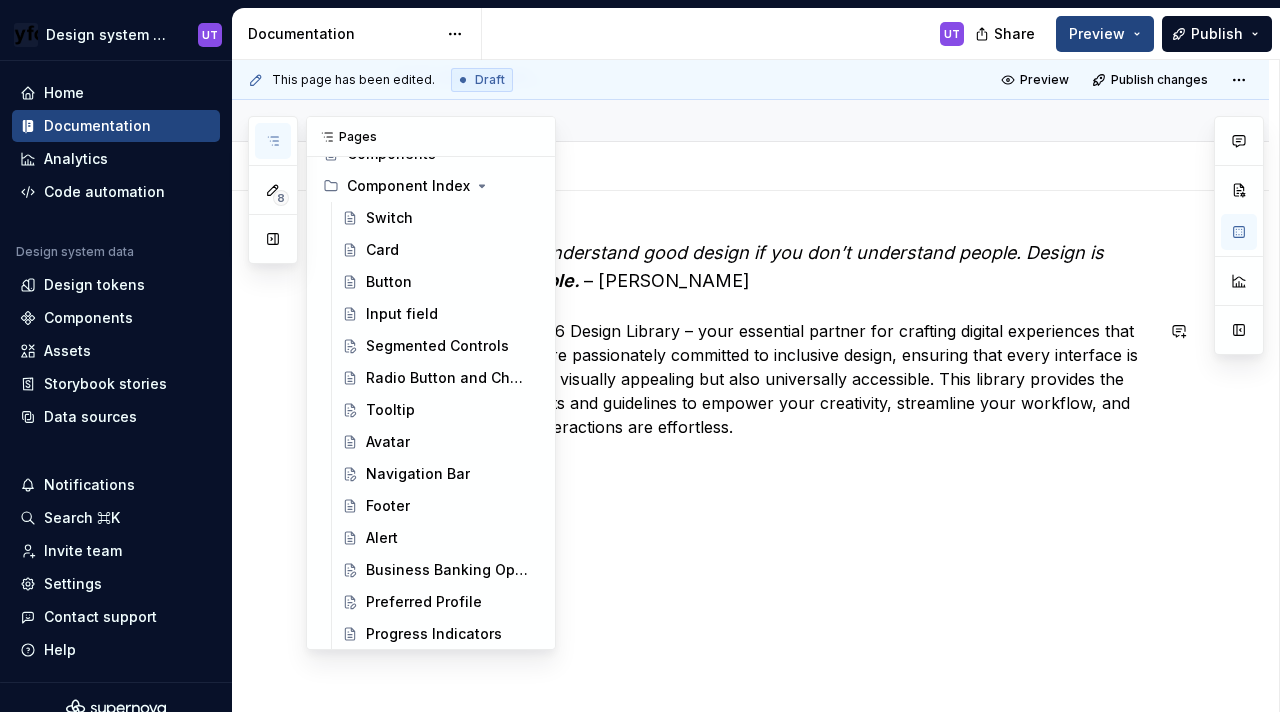 scroll, scrollTop: 612, scrollLeft: 0, axis: vertical 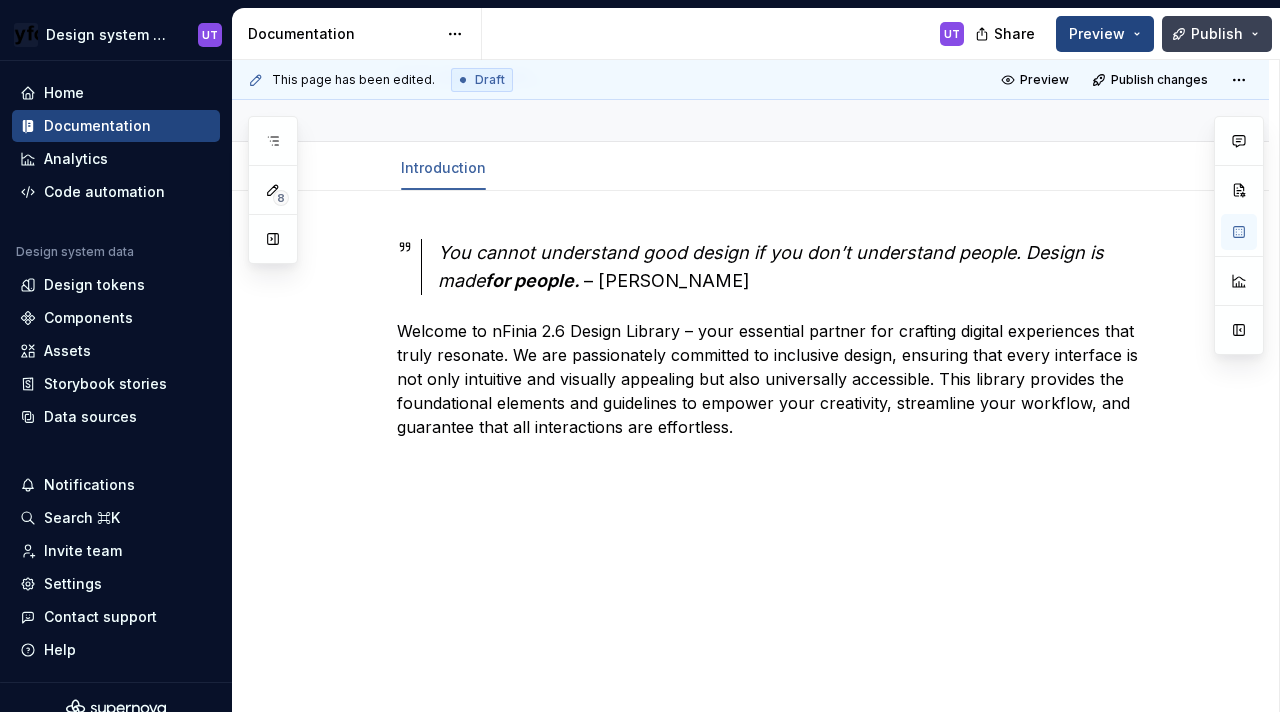 click on "Publish" at bounding box center [1217, 34] 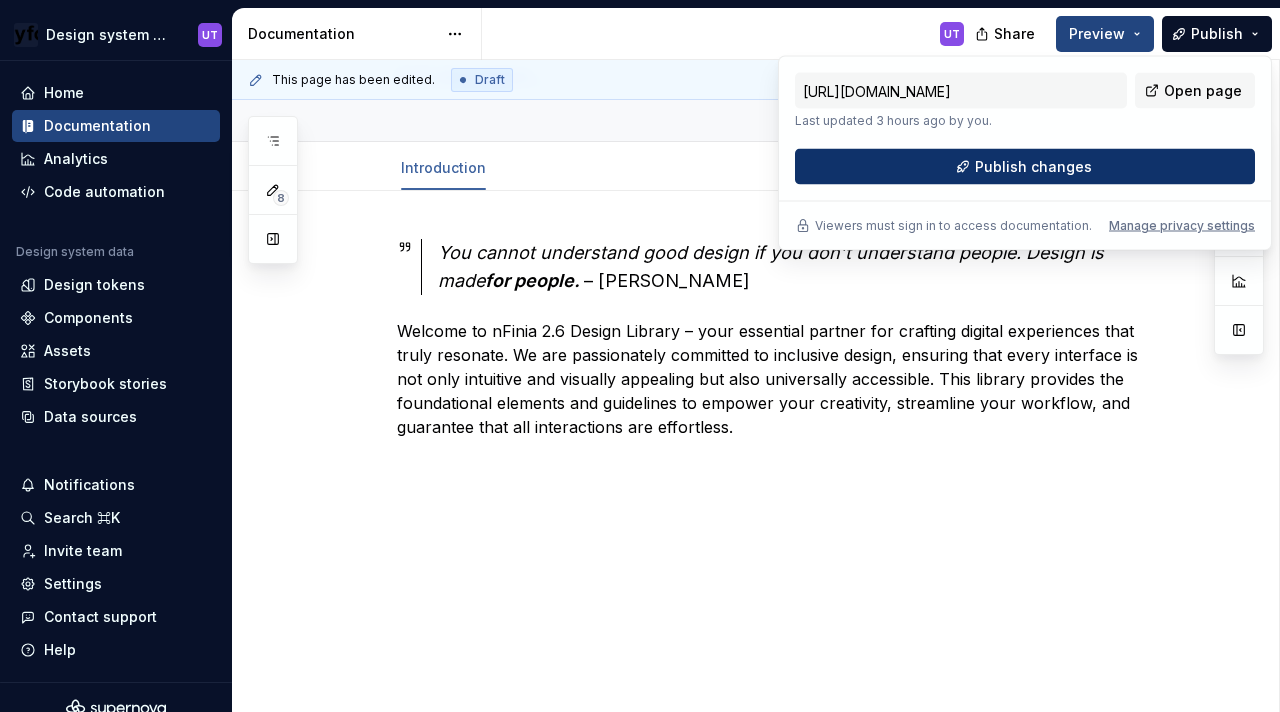 click on "Publish changes" at bounding box center (1025, 167) 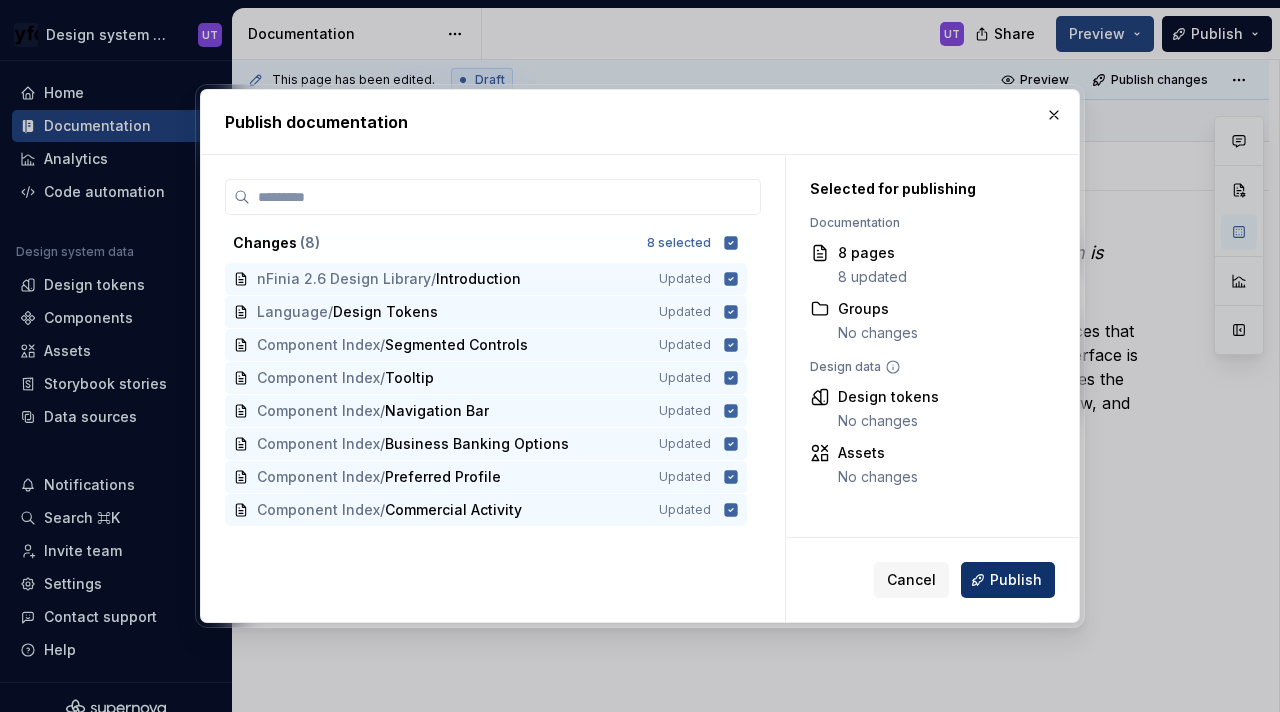 click on "Publish" at bounding box center [1016, 580] 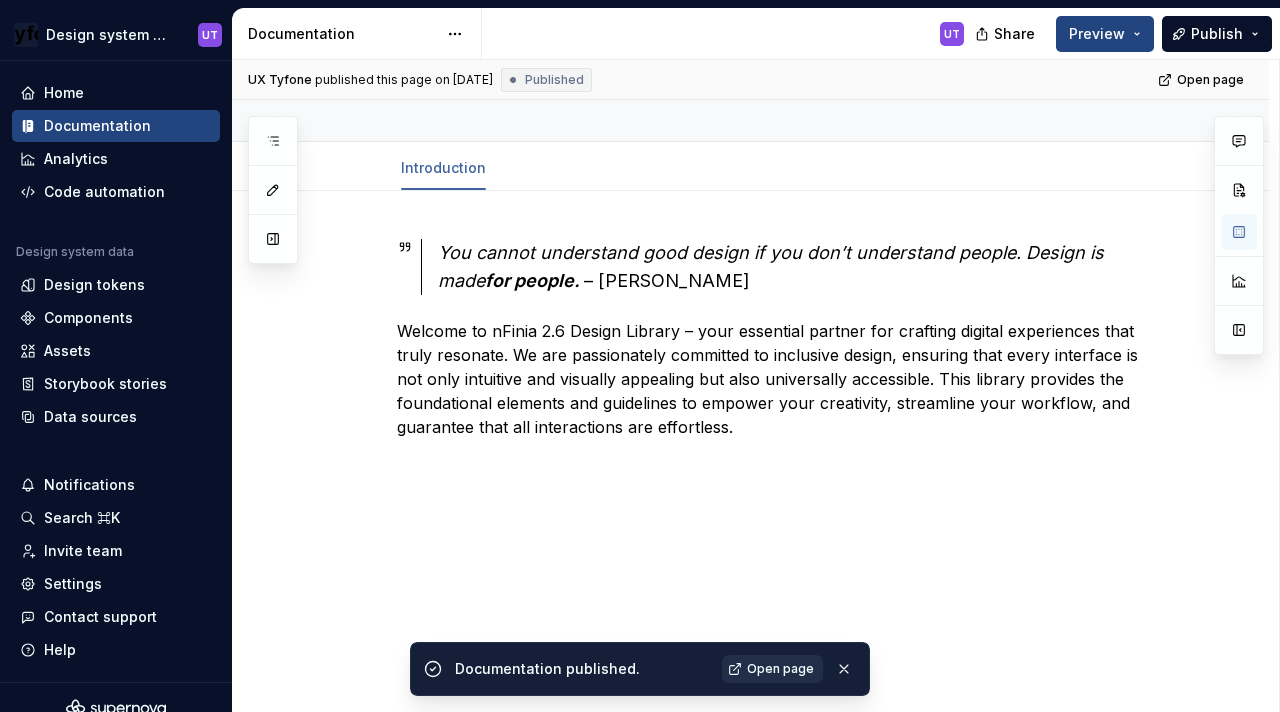 click on "Open page" at bounding box center [780, 669] 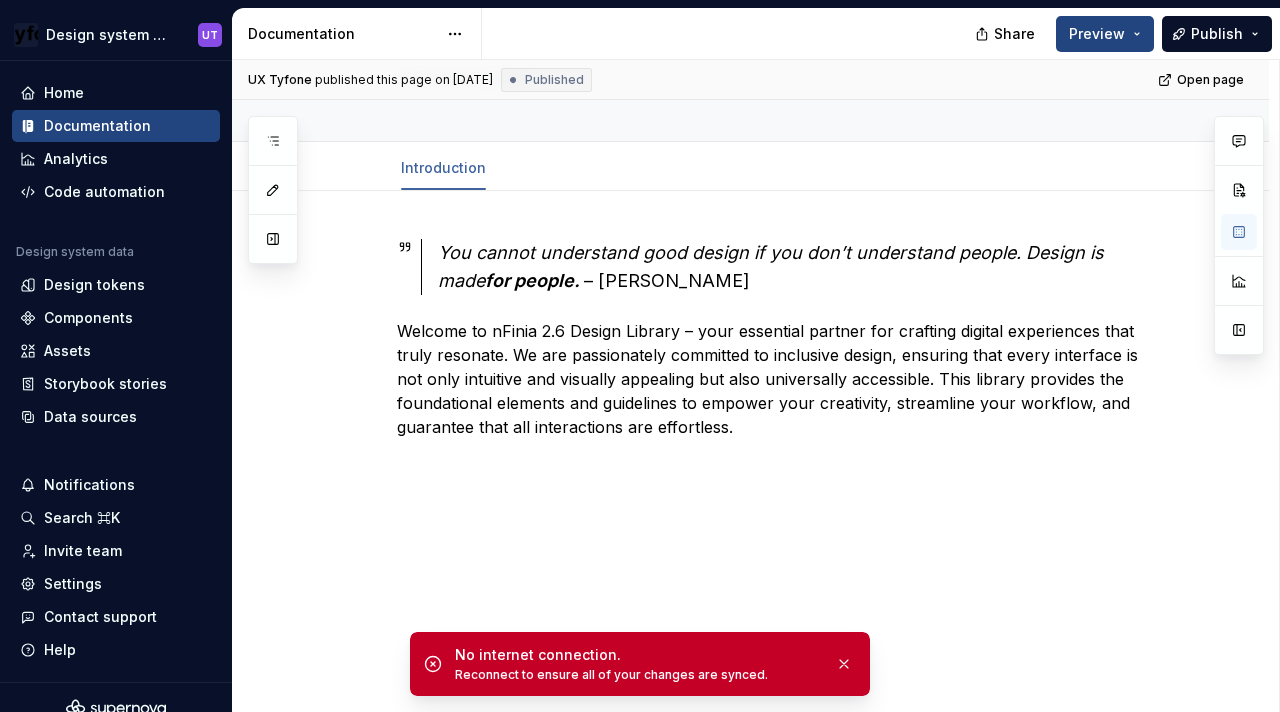 type on "*" 